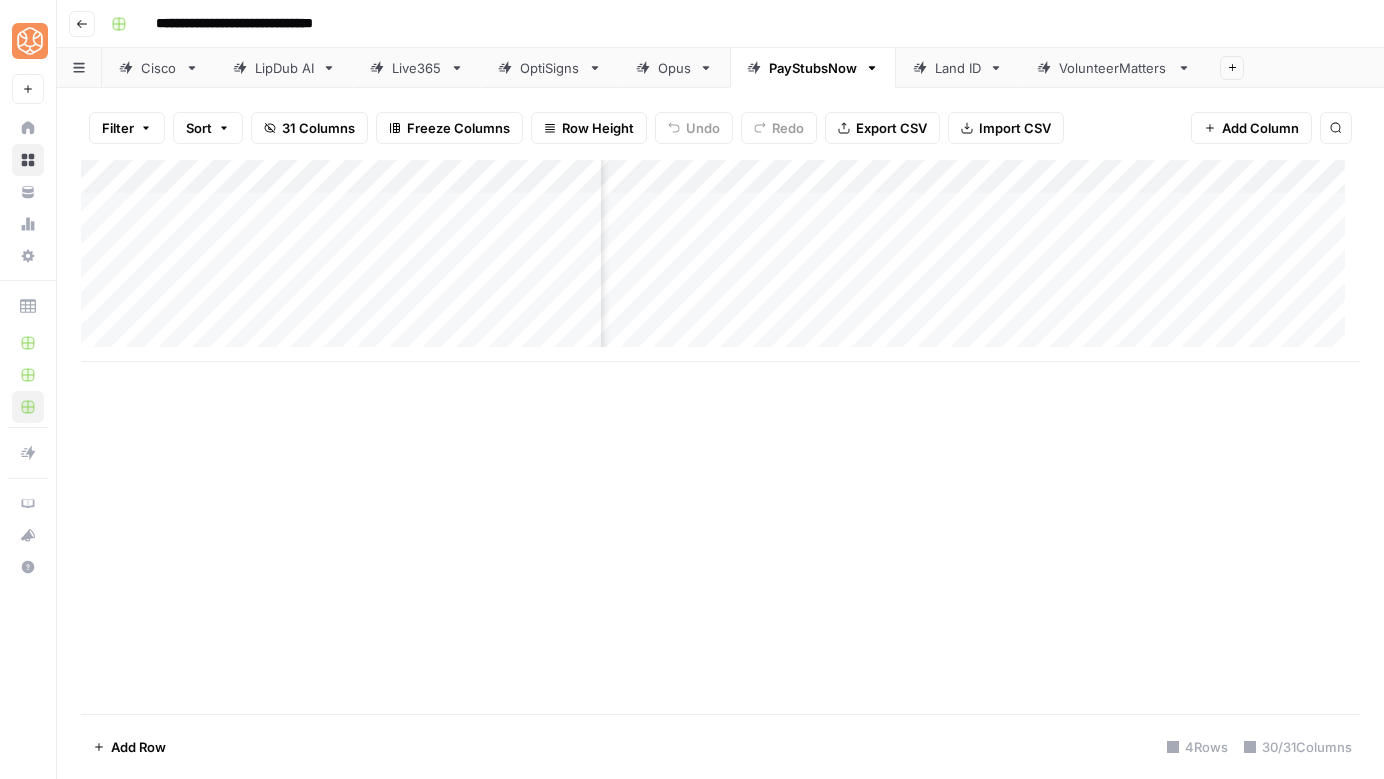 scroll, scrollTop: 0, scrollLeft: 0, axis: both 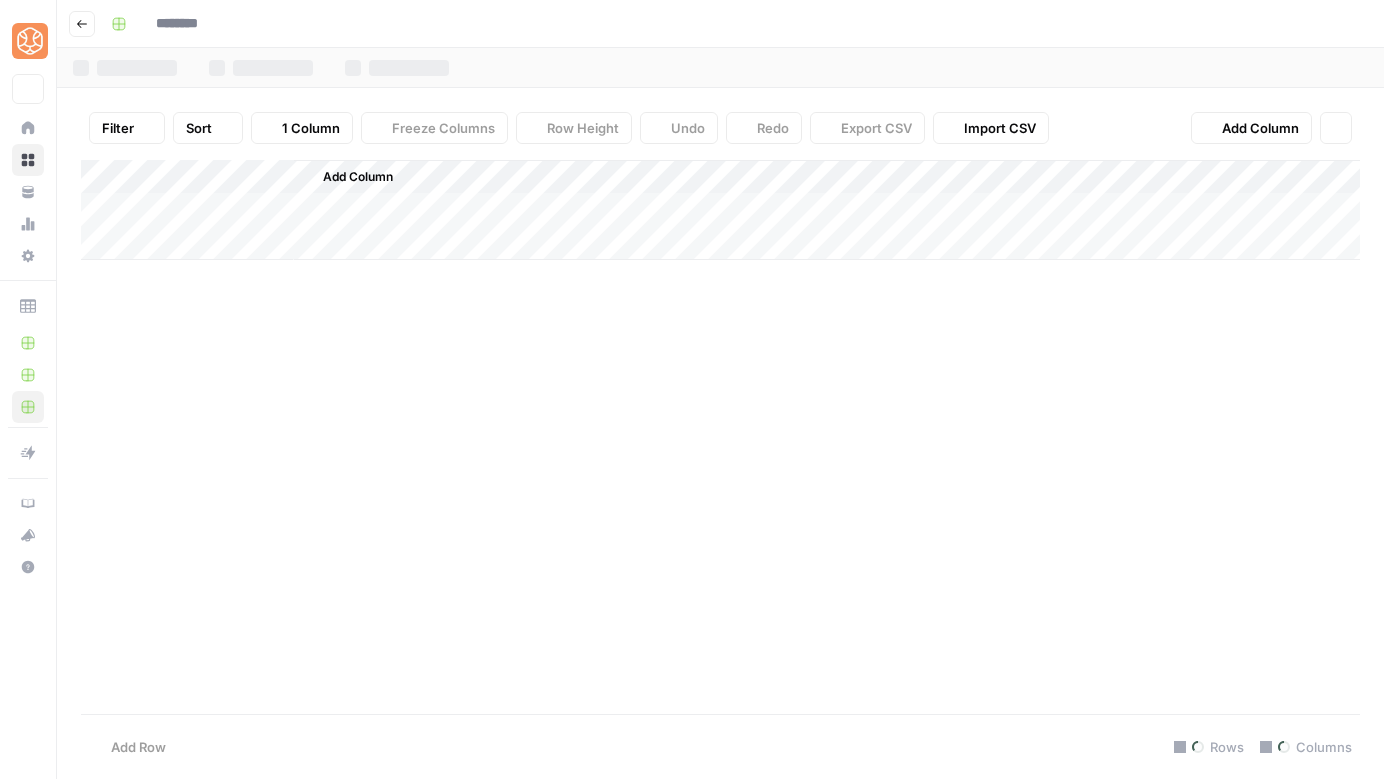 type on "**********" 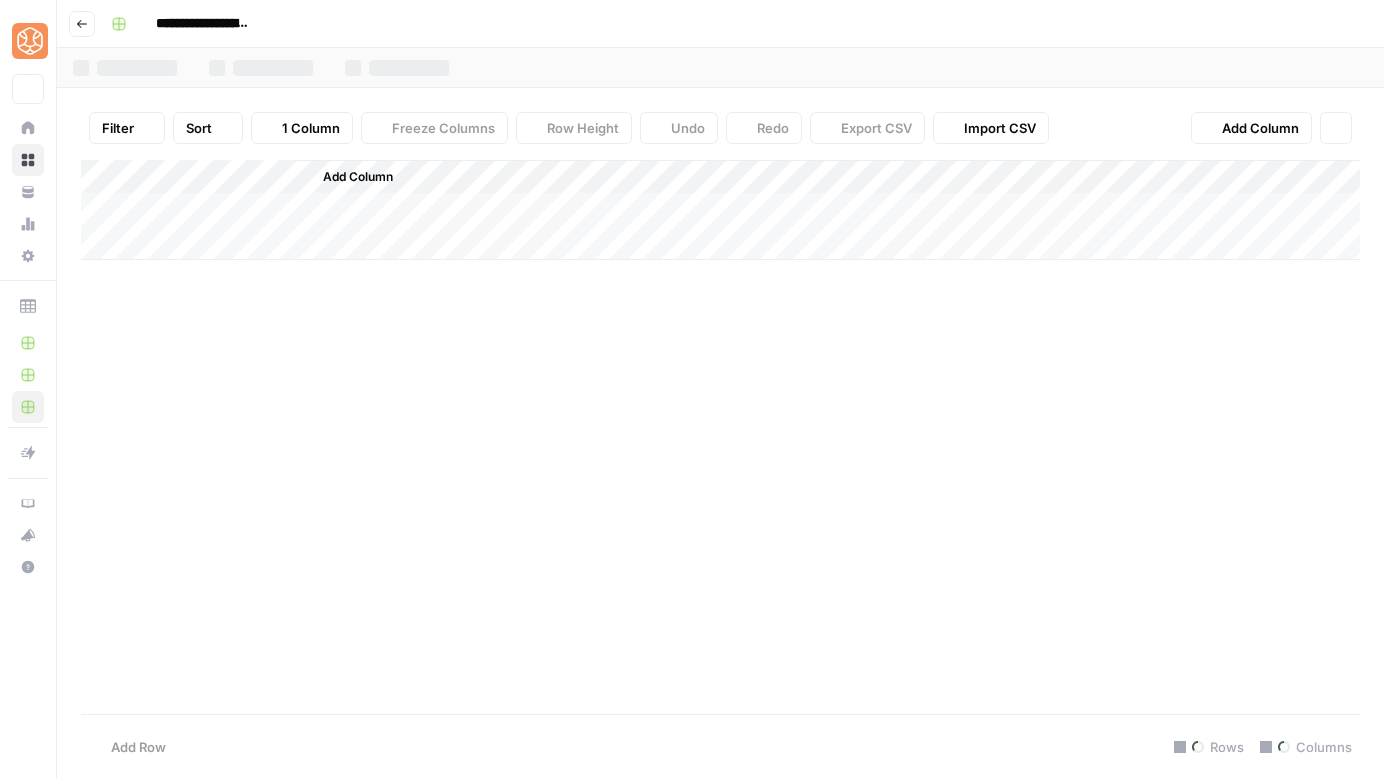 scroll, scrollTop: 0, scrollLeft: 0, axis: both 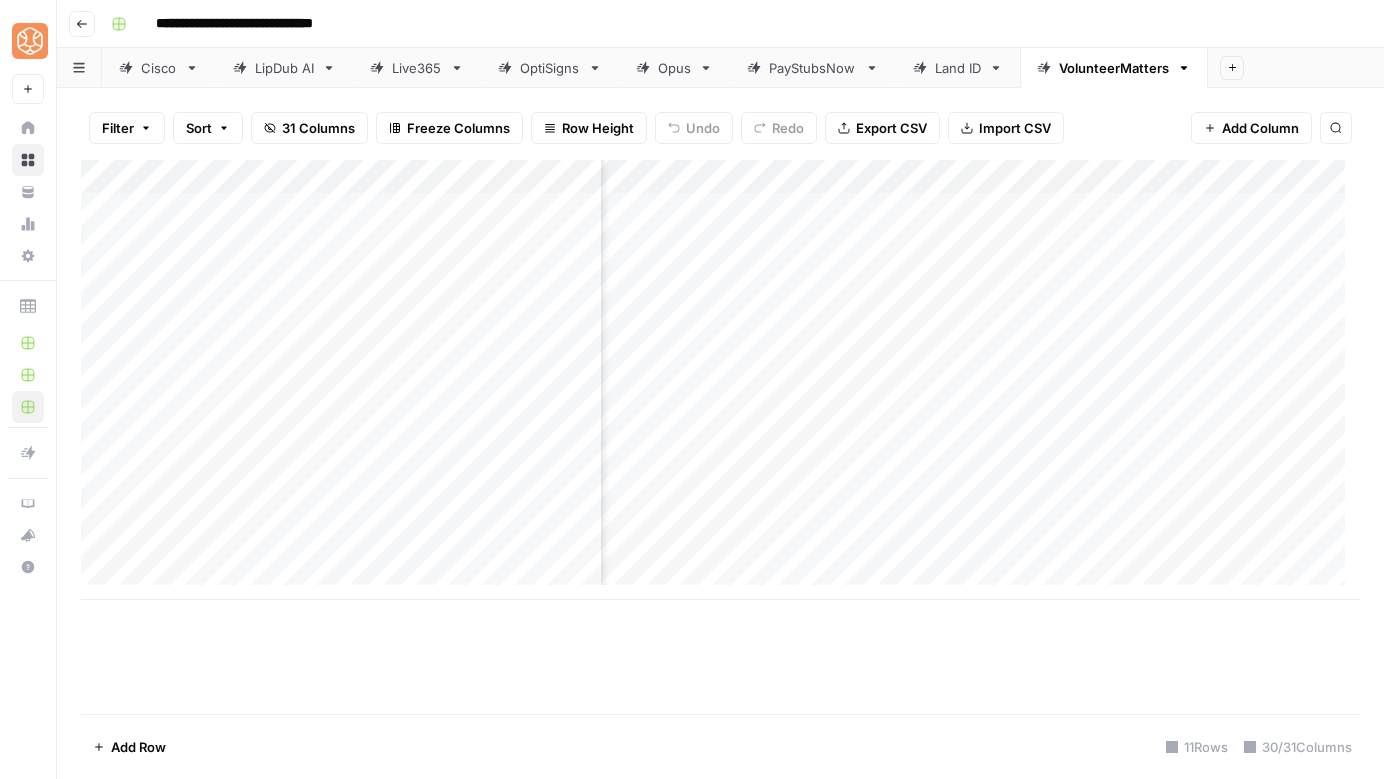 click on "Add Column" at bounding box center (720, 380) 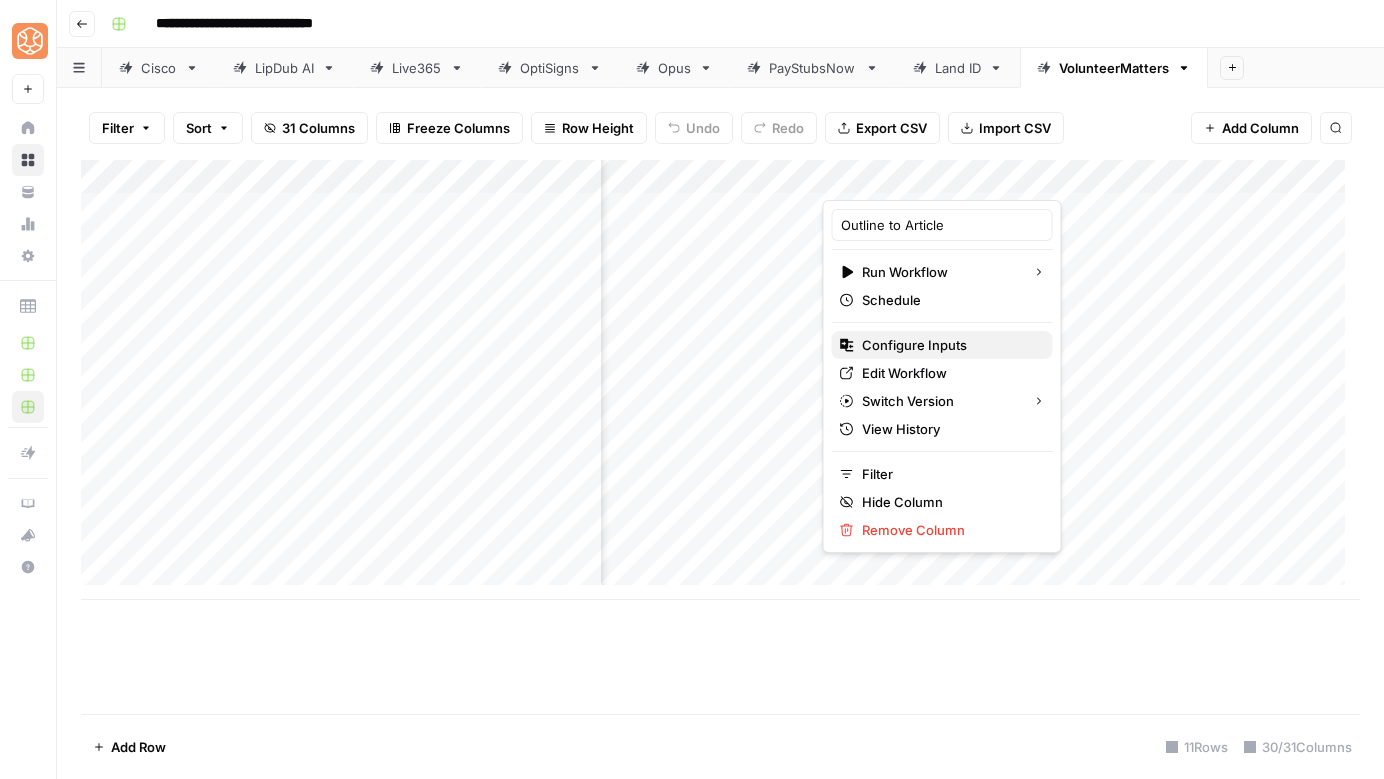 click on "Configure Inputs" at bounding box center [949, 345] 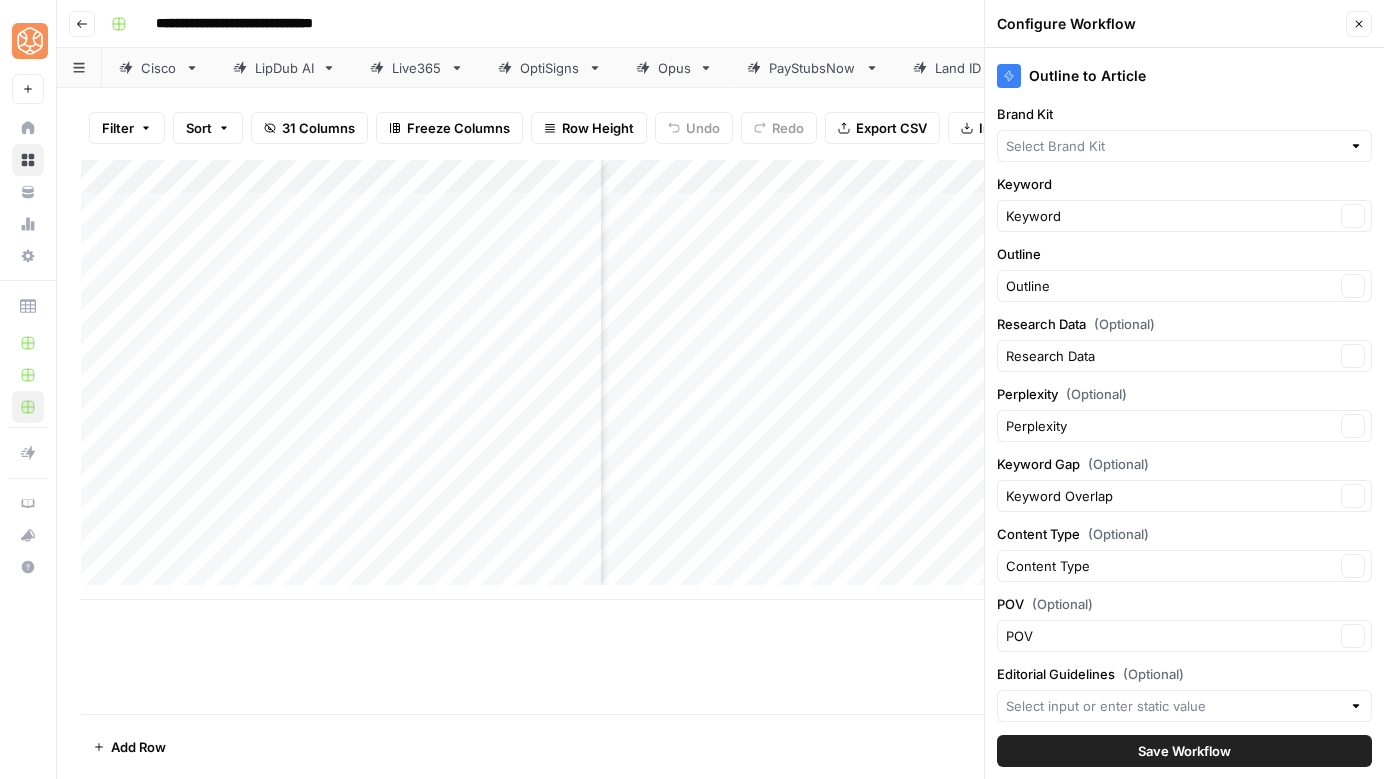 type on "VolunteerMatters" 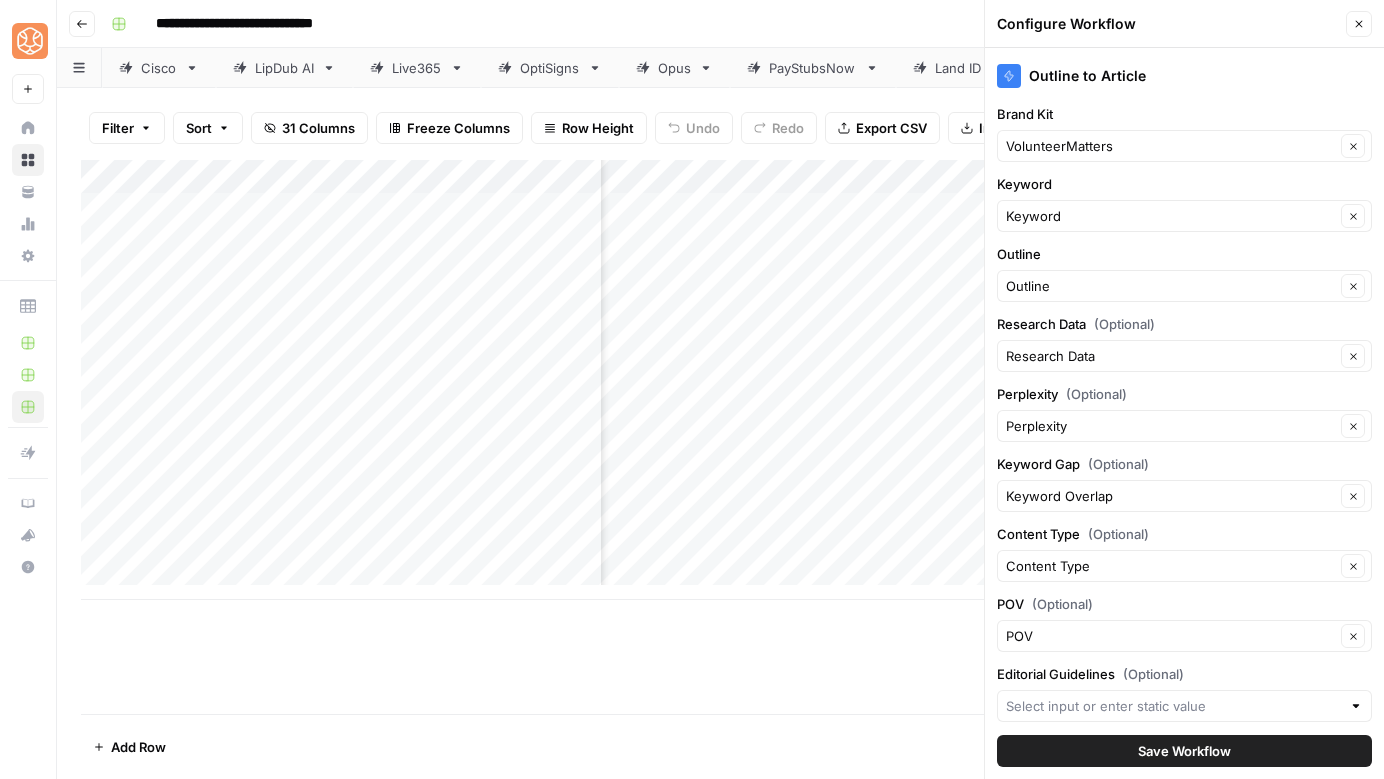 click on "Close" at bounding box center (1359, 24) 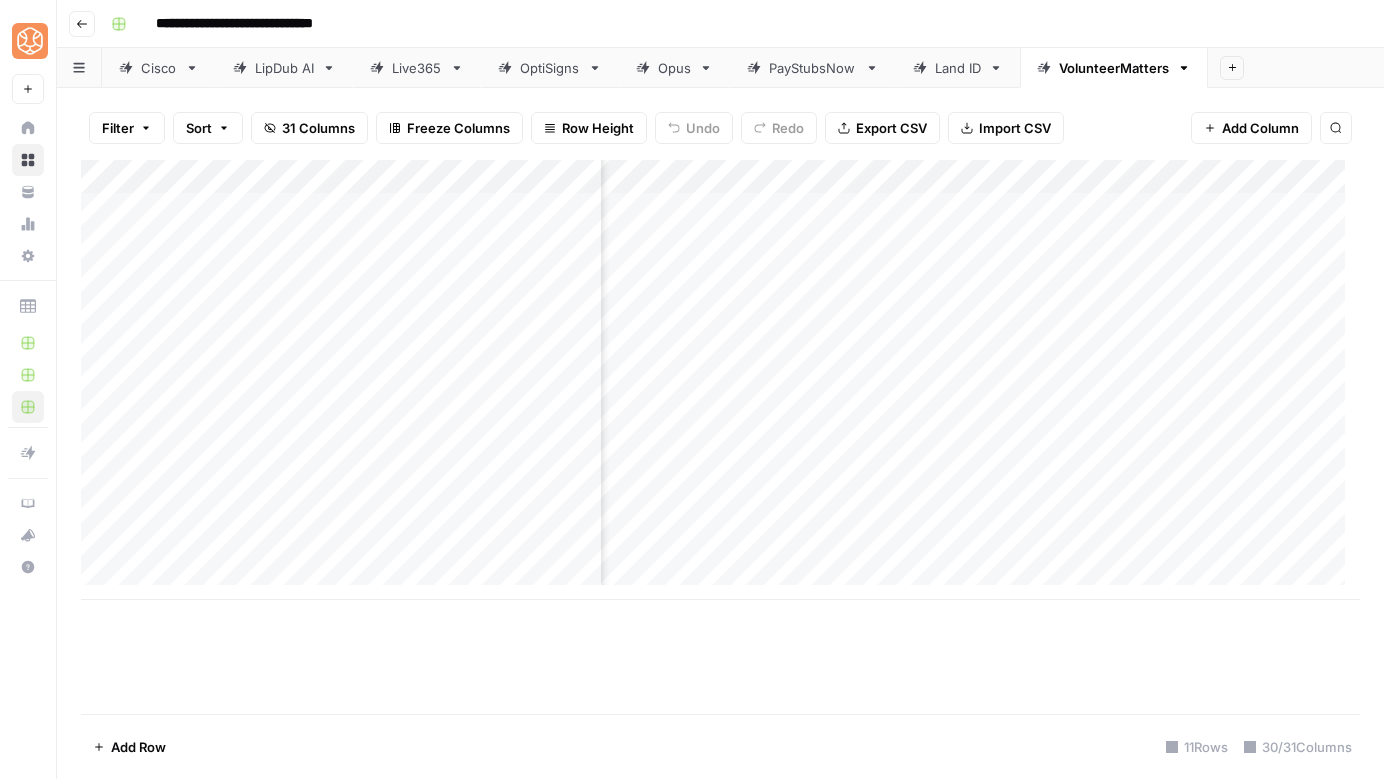 scroll, scrollTop: 0, scrollLeft: 157, axis: horizontal 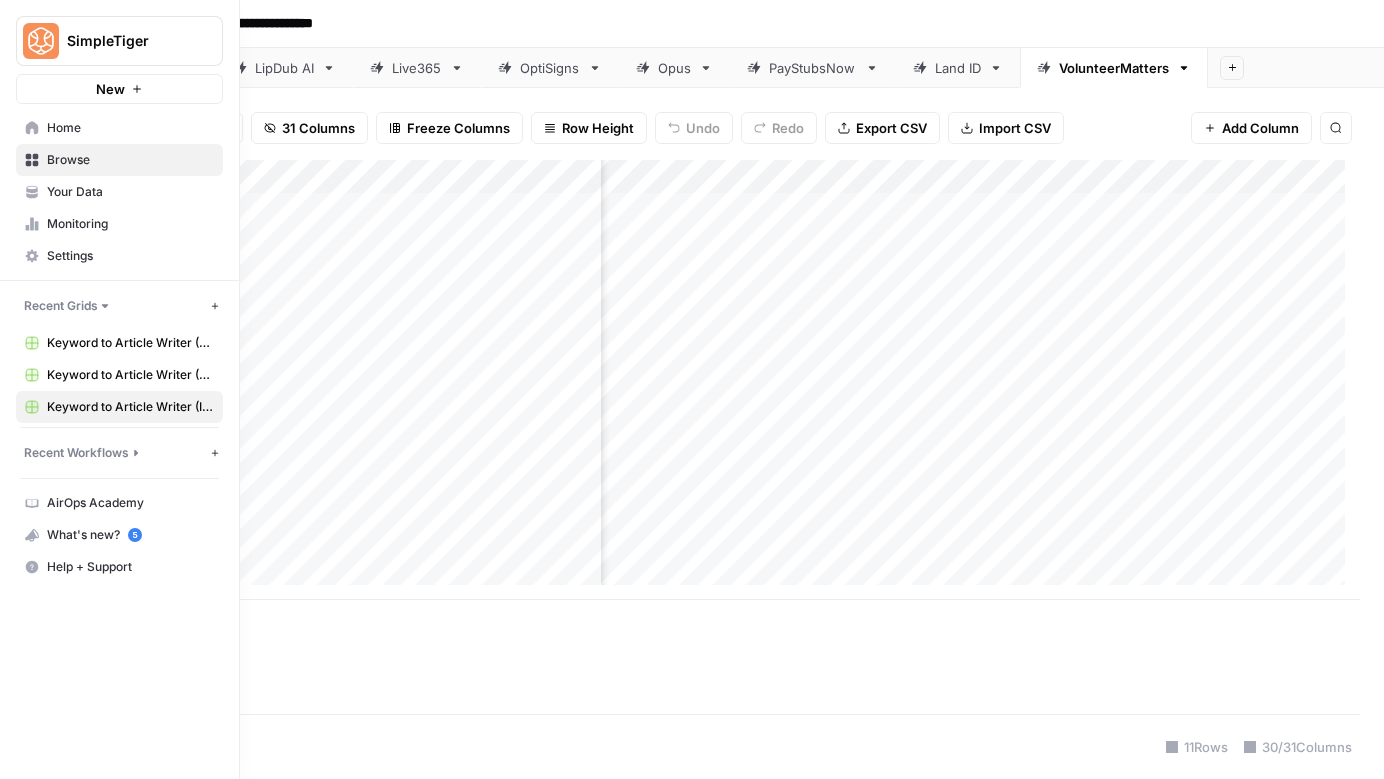 click on "Your Data" at bounding box center (130, 192) 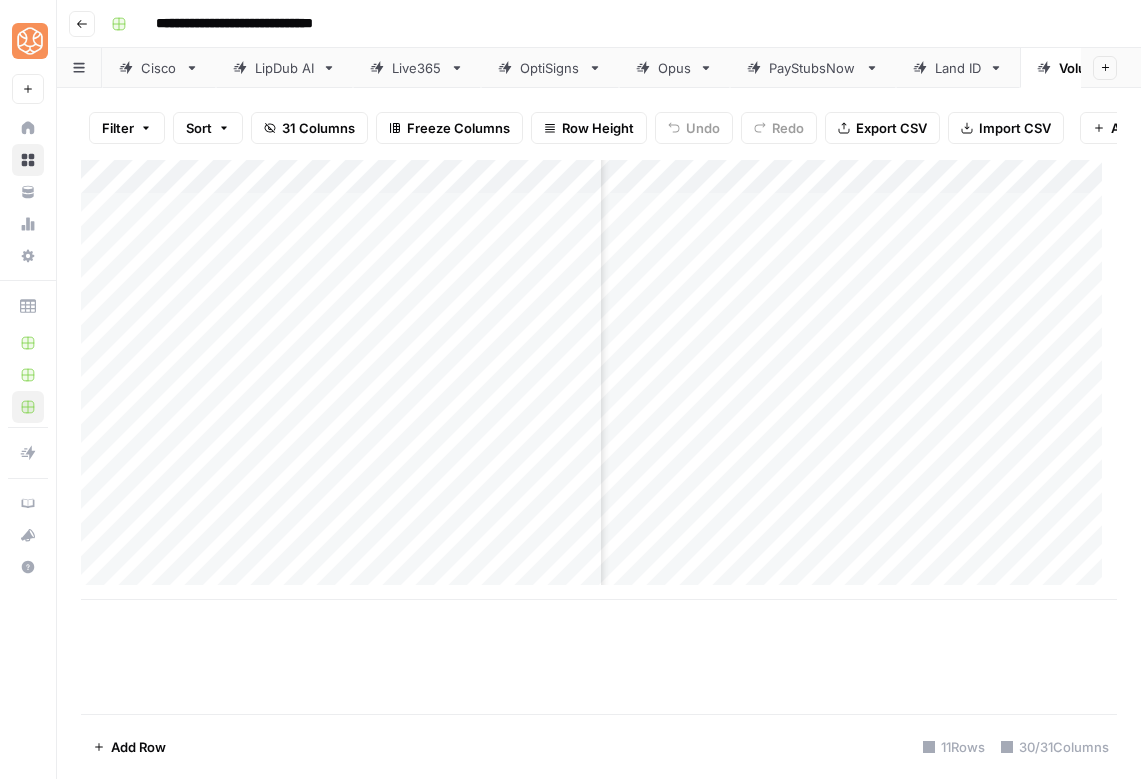 scroll, scrollTop: 0, scrollLeft: 1706, axis: horizontal 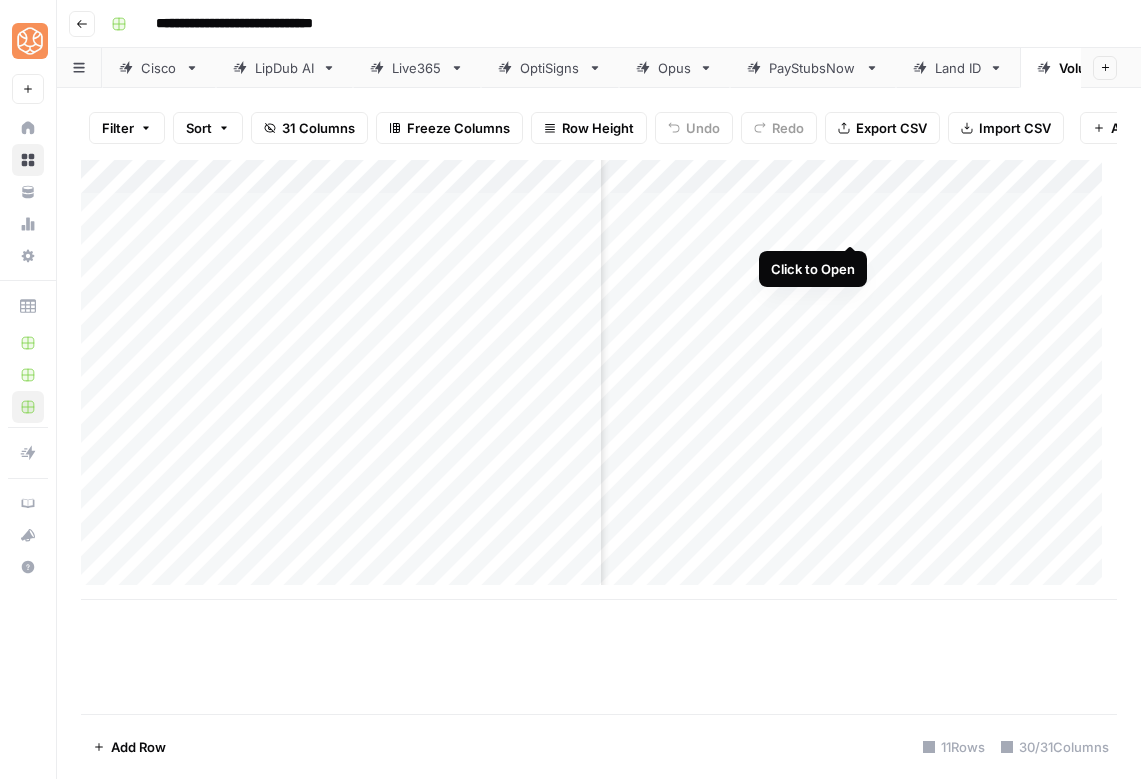 click on "Add Column" at bounding box center [599, 380] 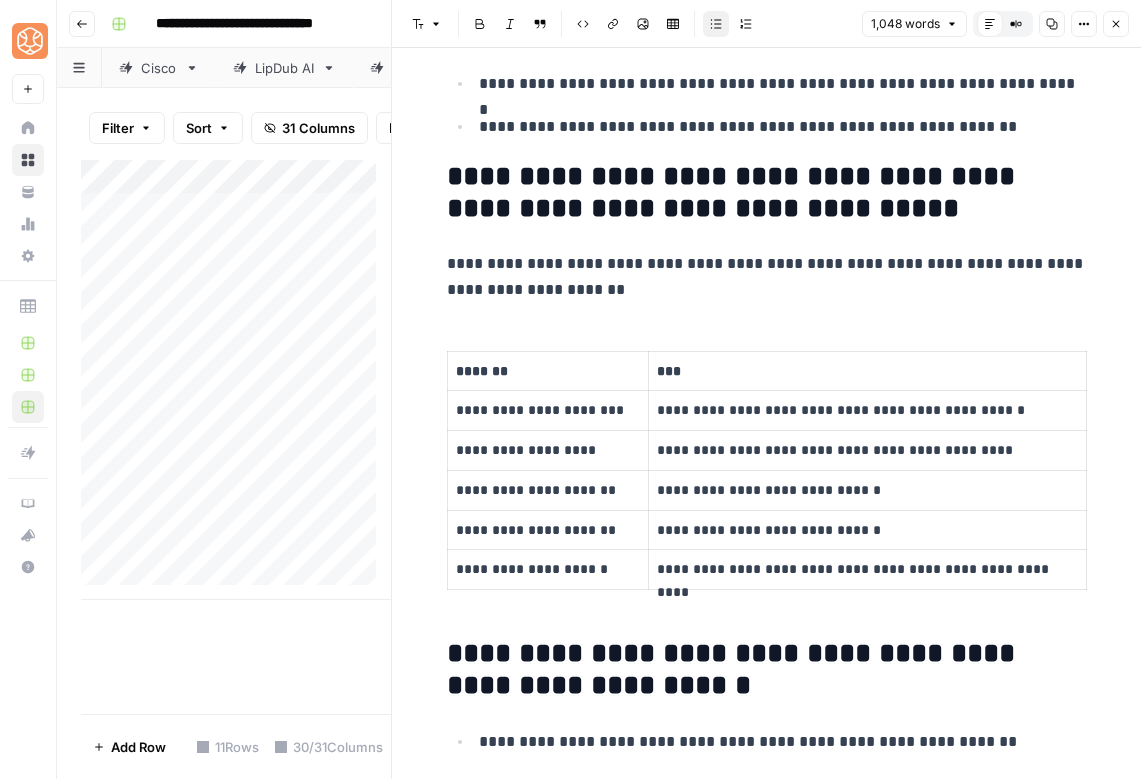 scroll, scrollTop: 5236, scrollLeft: 0, axis: vertical 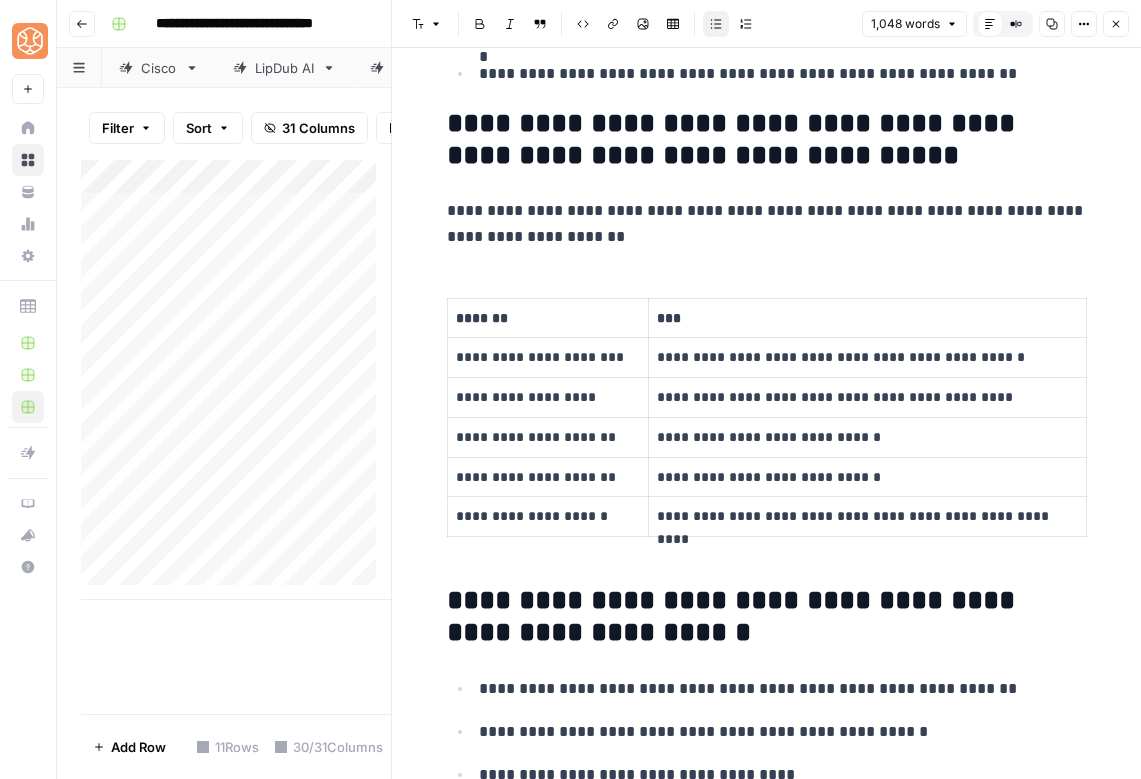 click on "**********" at bounding box center [767, -1957] 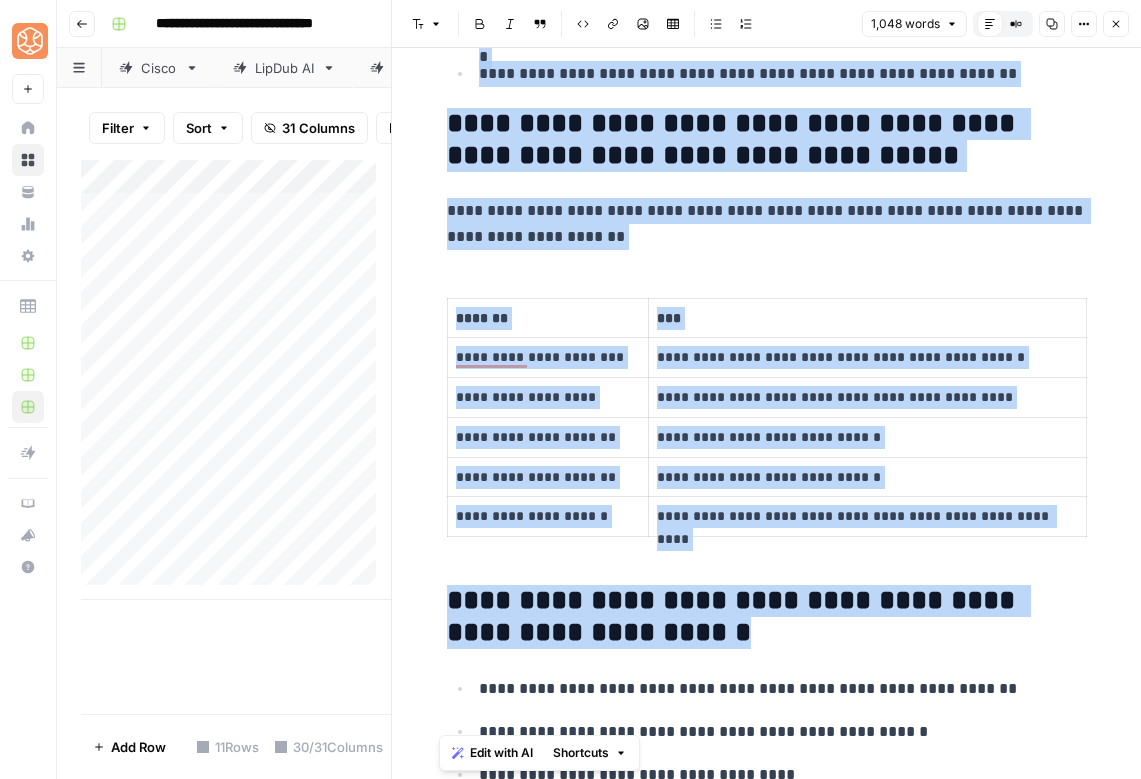 copy on "**********" 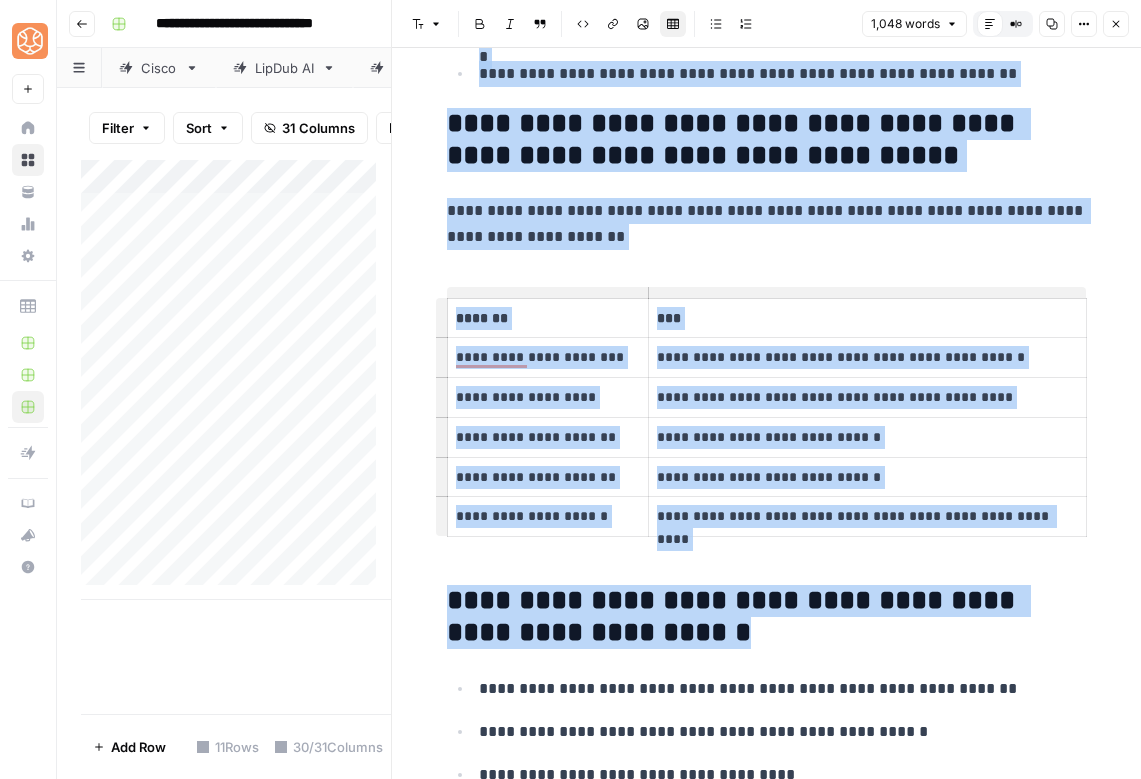 scroll, scrollTop: 4489, scrollLeft: 0, axis: vertical 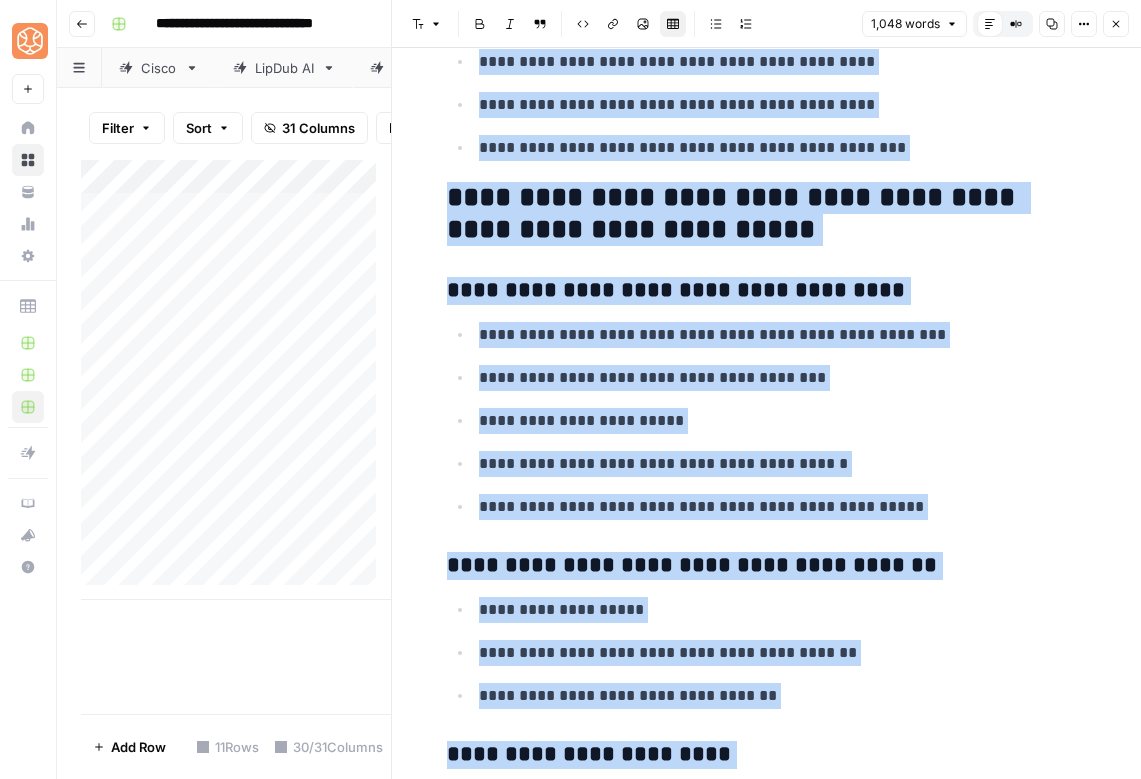 click on "**********" at bounding box center (767, 214) 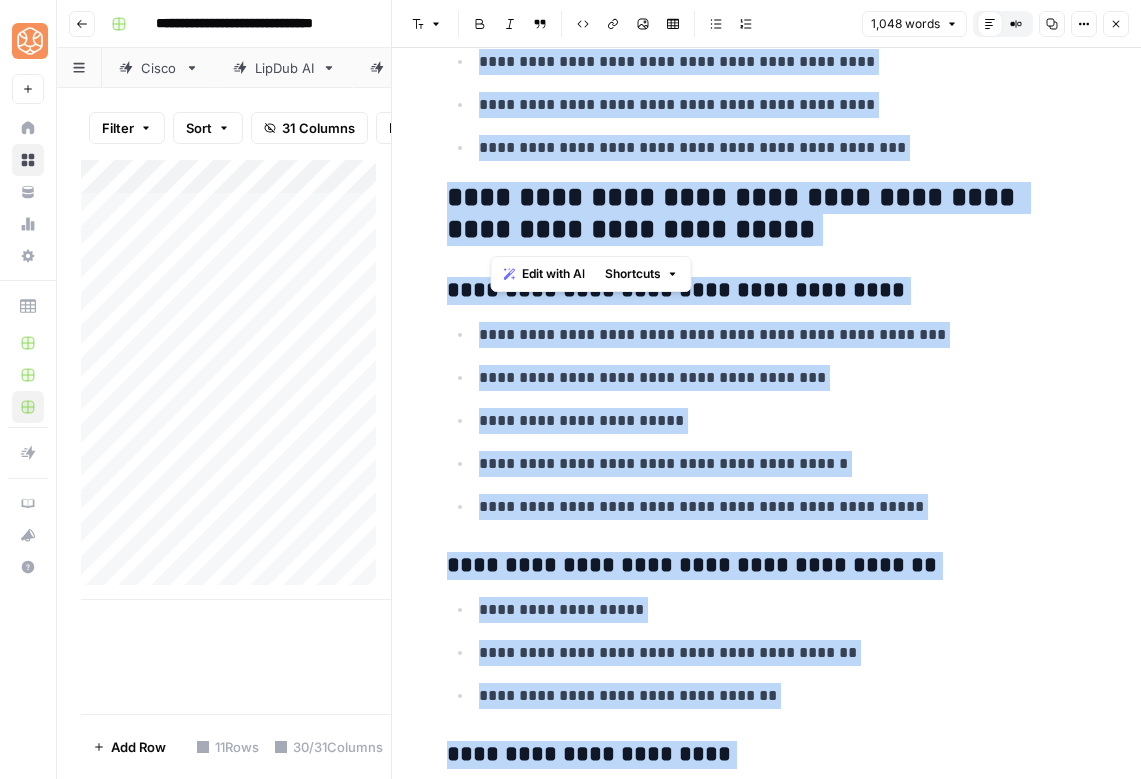 drag, startPoint x: 717, startPoint y: 223, endPoint x: 503, endPoint y: 185, distance: 217.34764 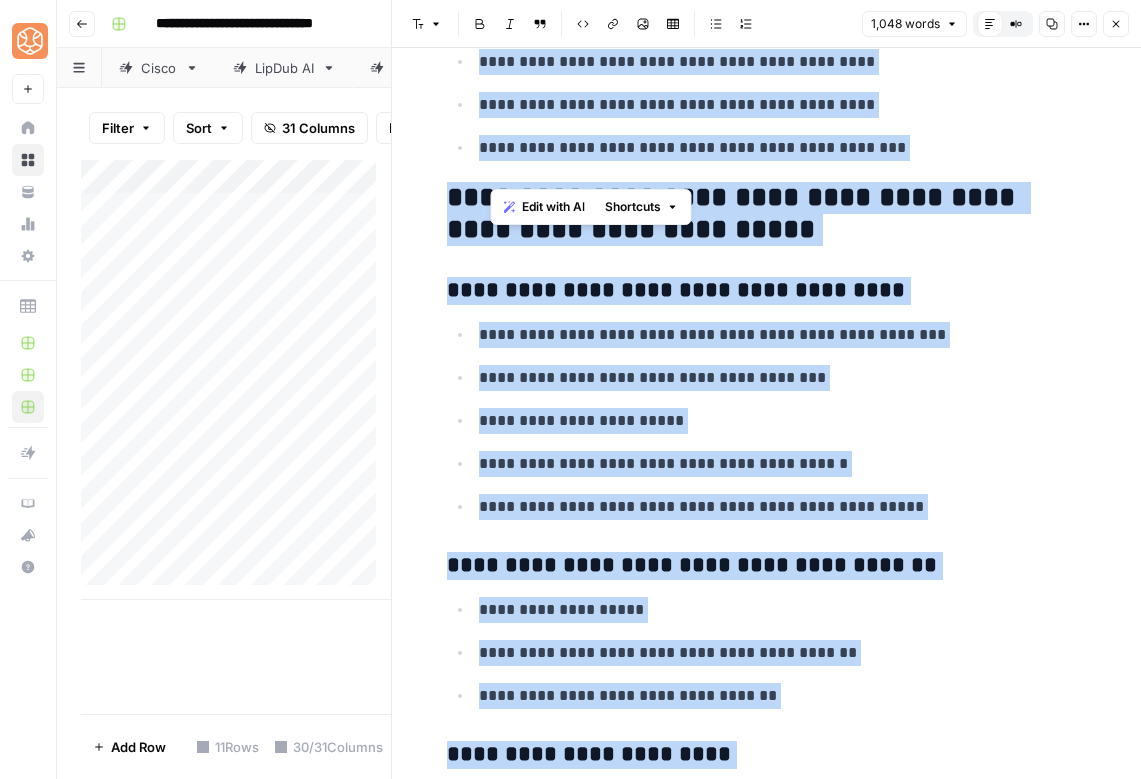 scroll, scrollTop: 1914, scrollLeft: 0, axis: vertical 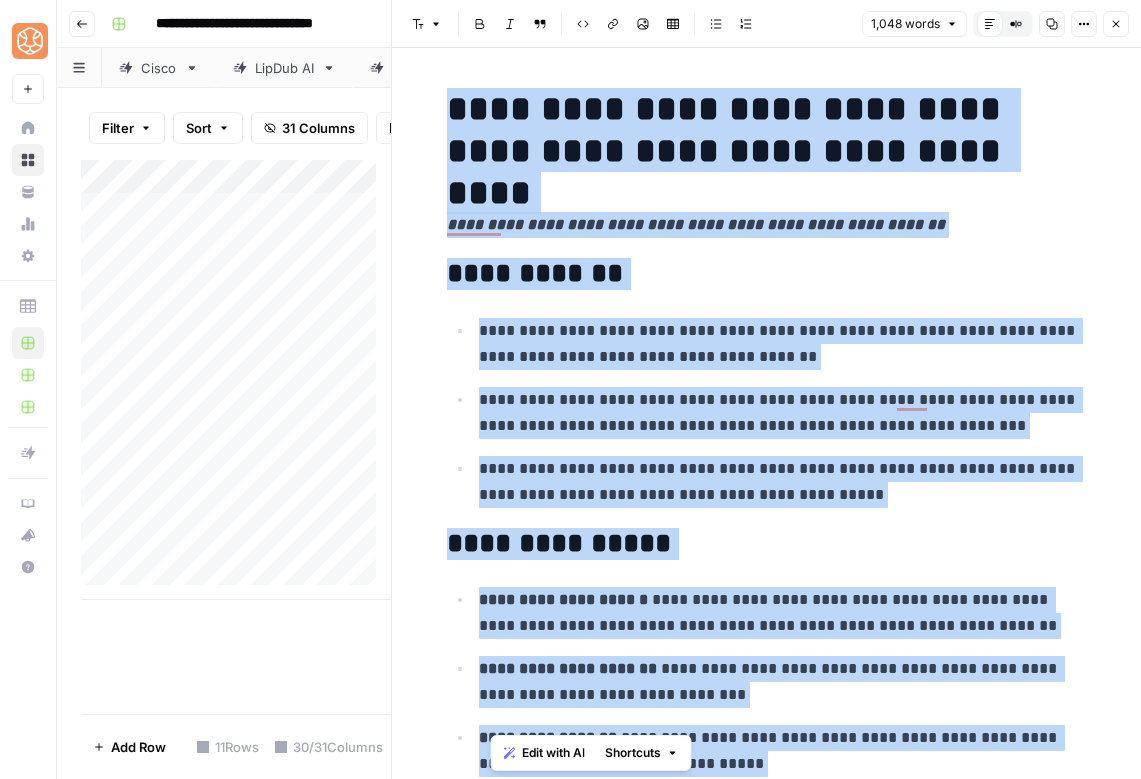 click on "Font style Bold Italic Block quote Code block Link Image Insert Table Bulleted list Numbered list 1,048 words Default Editor Compare Old vs New Content Copy Options Close" at bounding box center [766, 24] 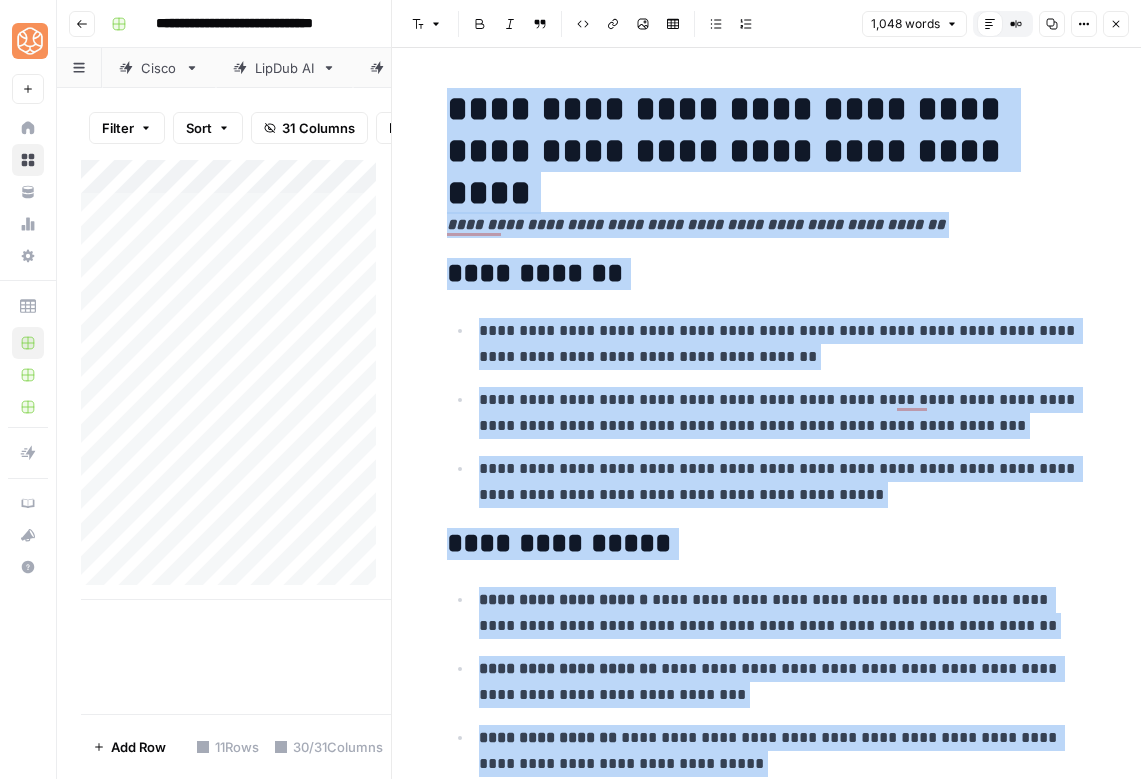 click on "Close" at bounding box center (1116, 24) 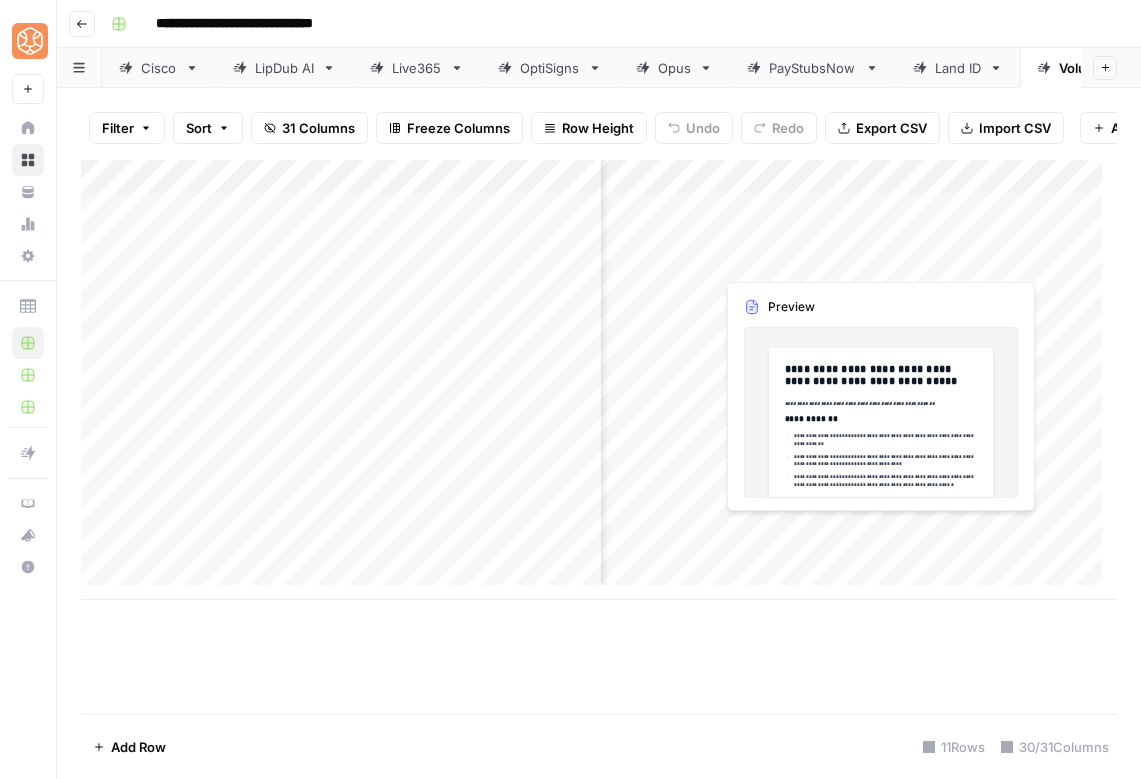 click on "Add Column" at bounding box center (599, 380) 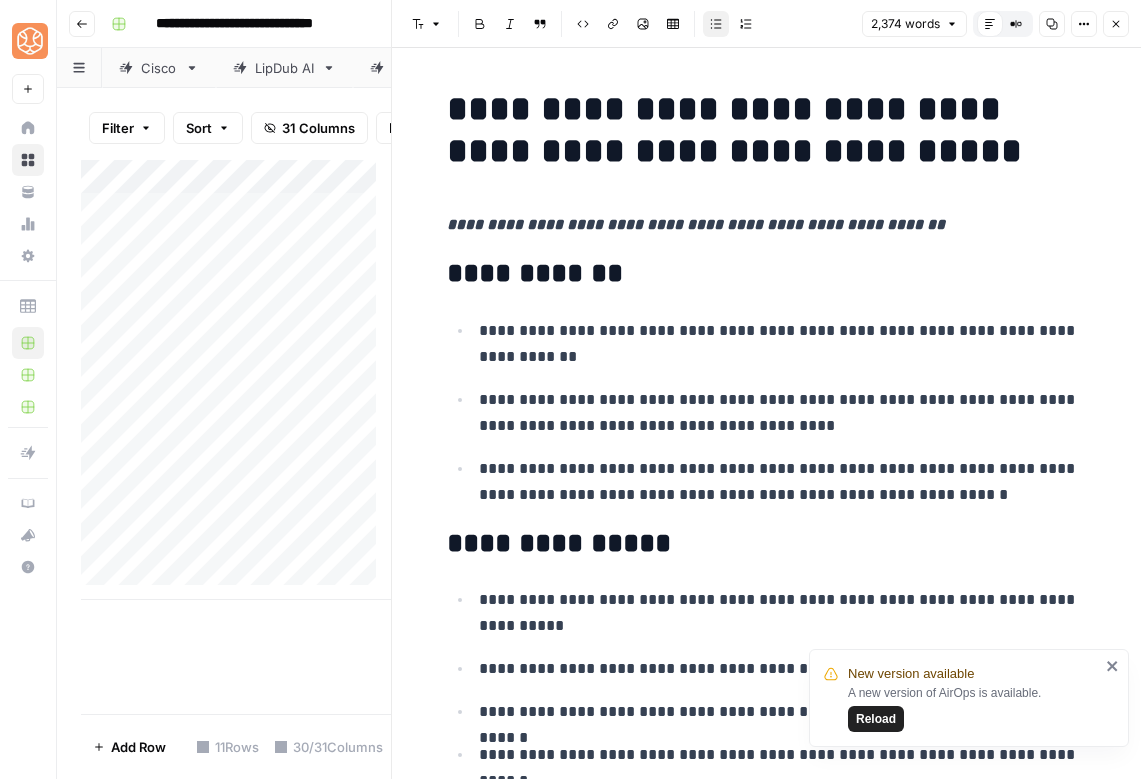 click on "**********" at bounding box center [767, 274] 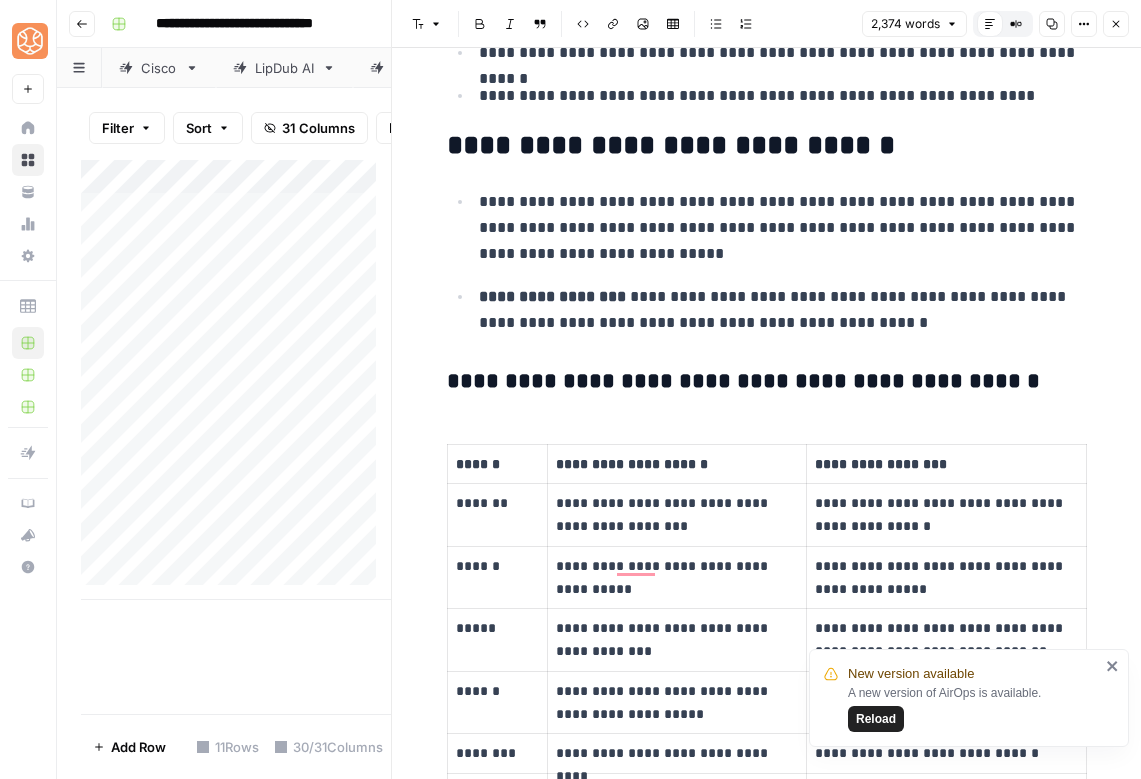 scroll, scrollTop: 758, scrollLeft: 0, axis: vertical 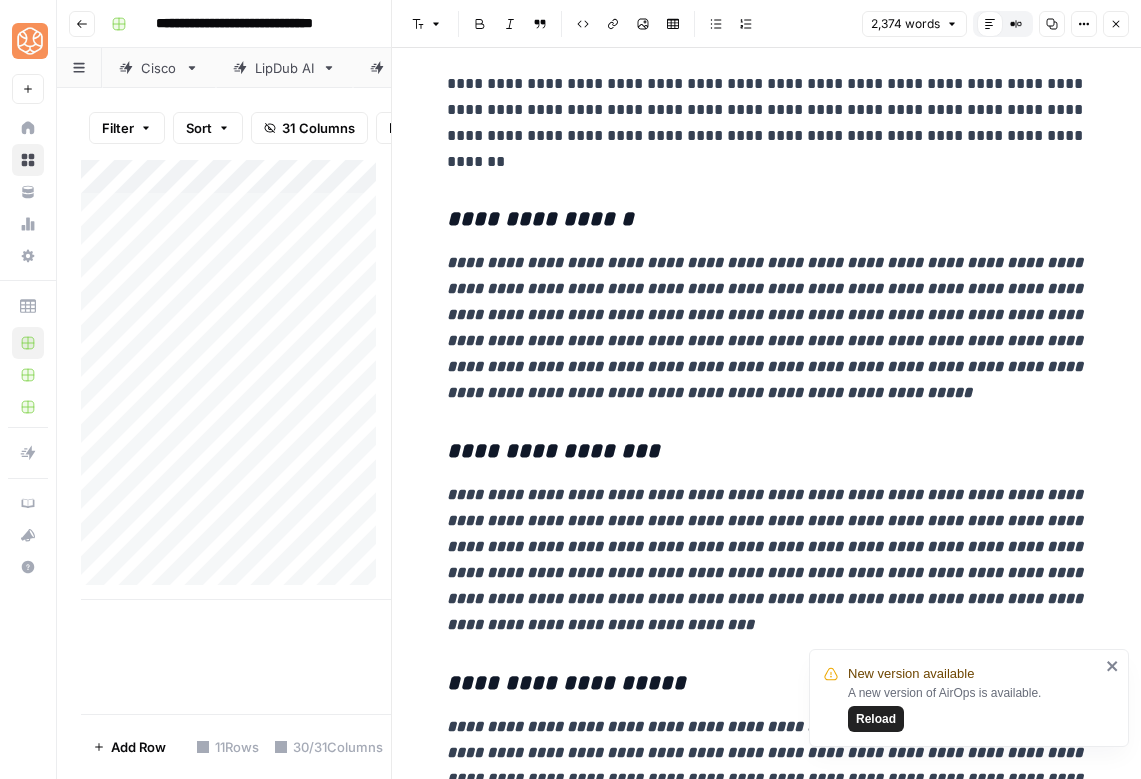 click on "**********" at bounding box center [767, 560] 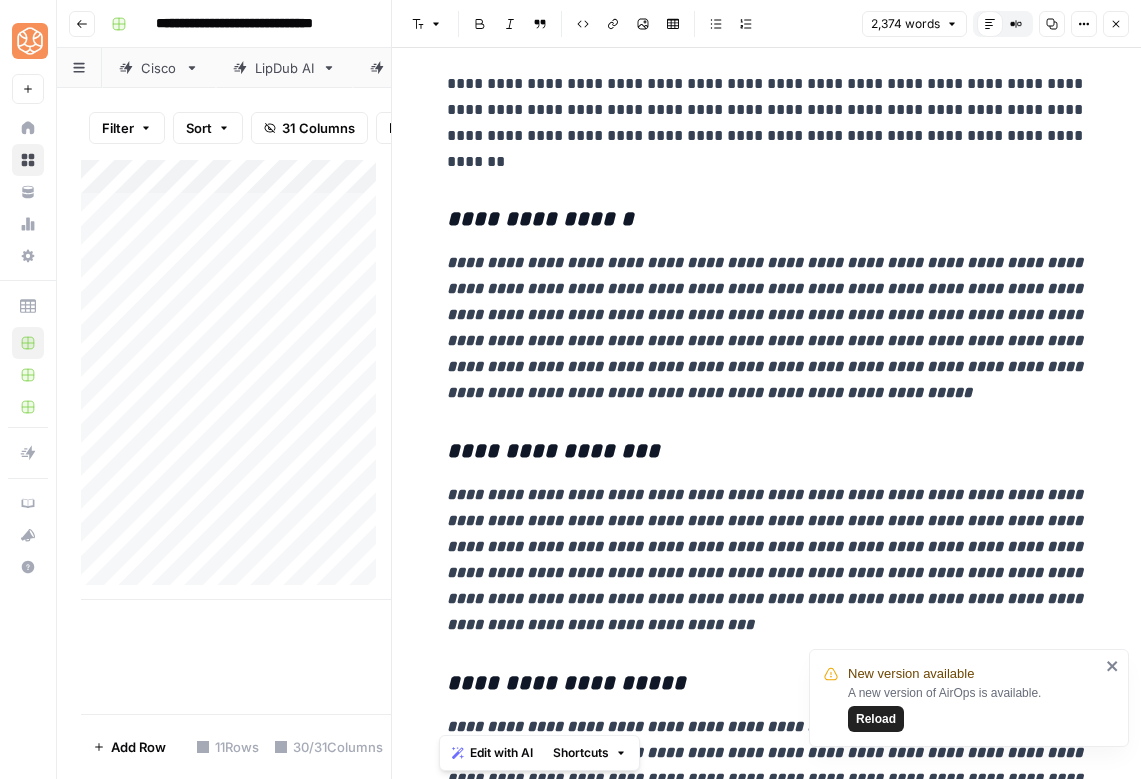 copy on "**********" 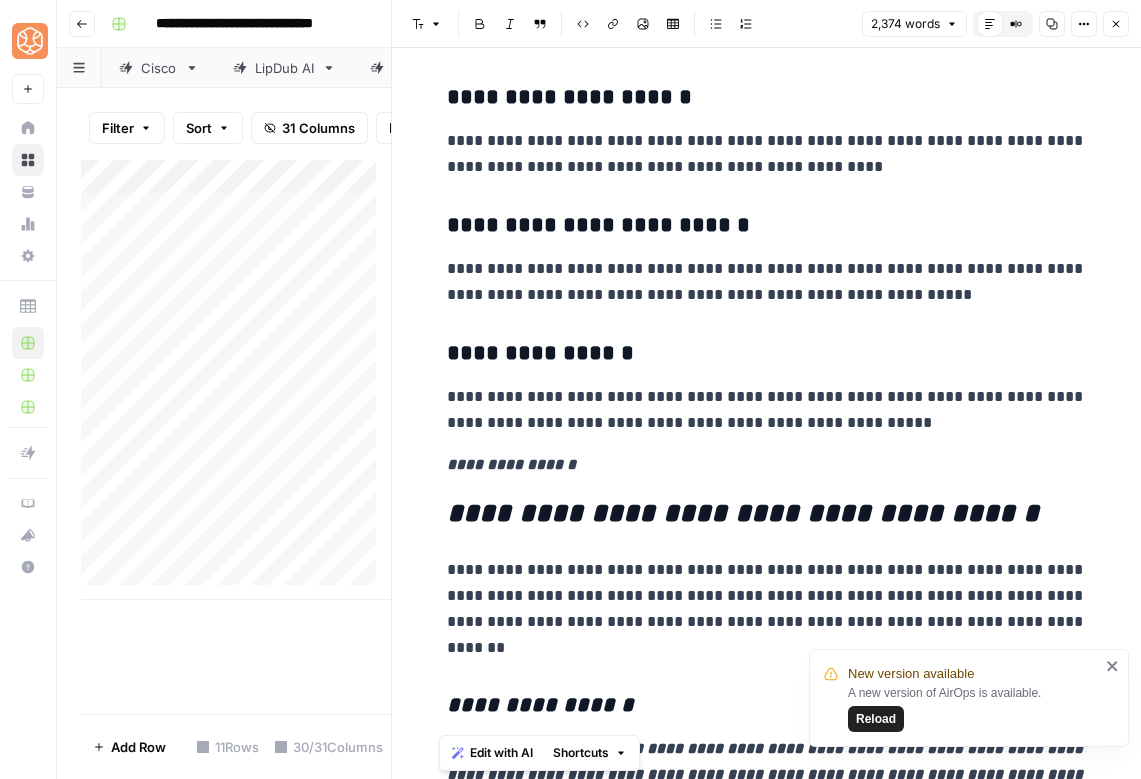 scroll, scrollTop: 2615, scrollLeft: 0, axis: vertical 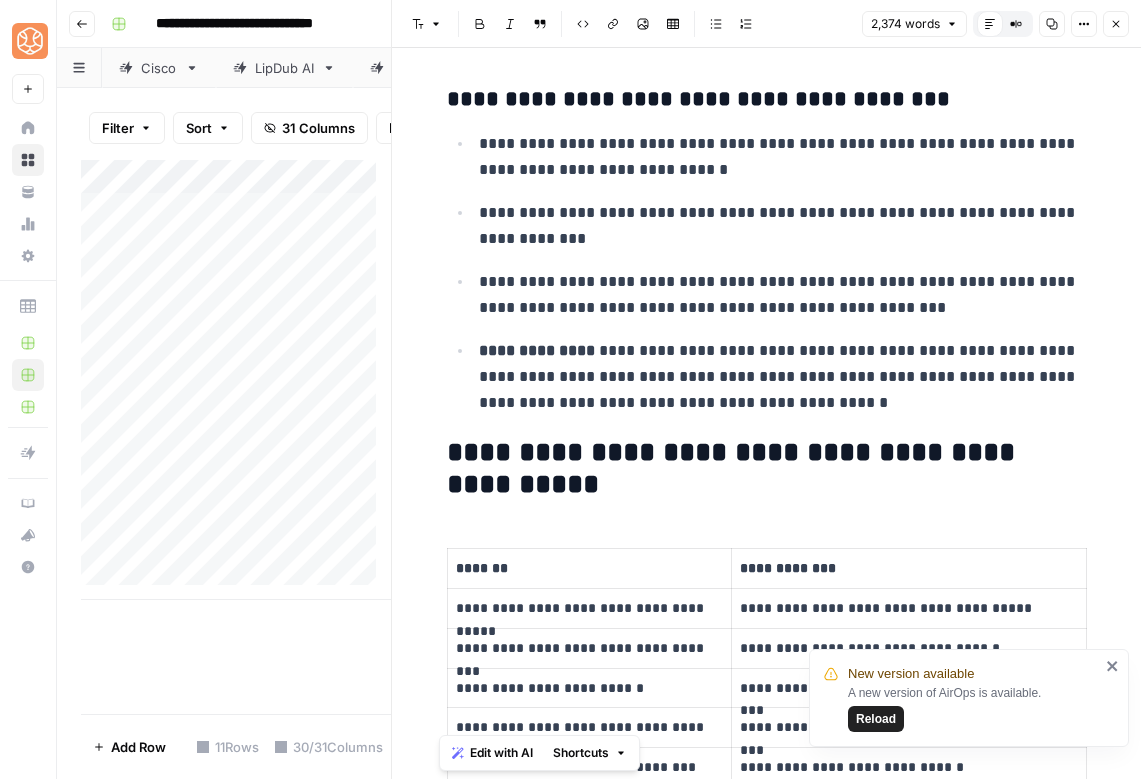 click on "**********" at bounding box center (767, 469) 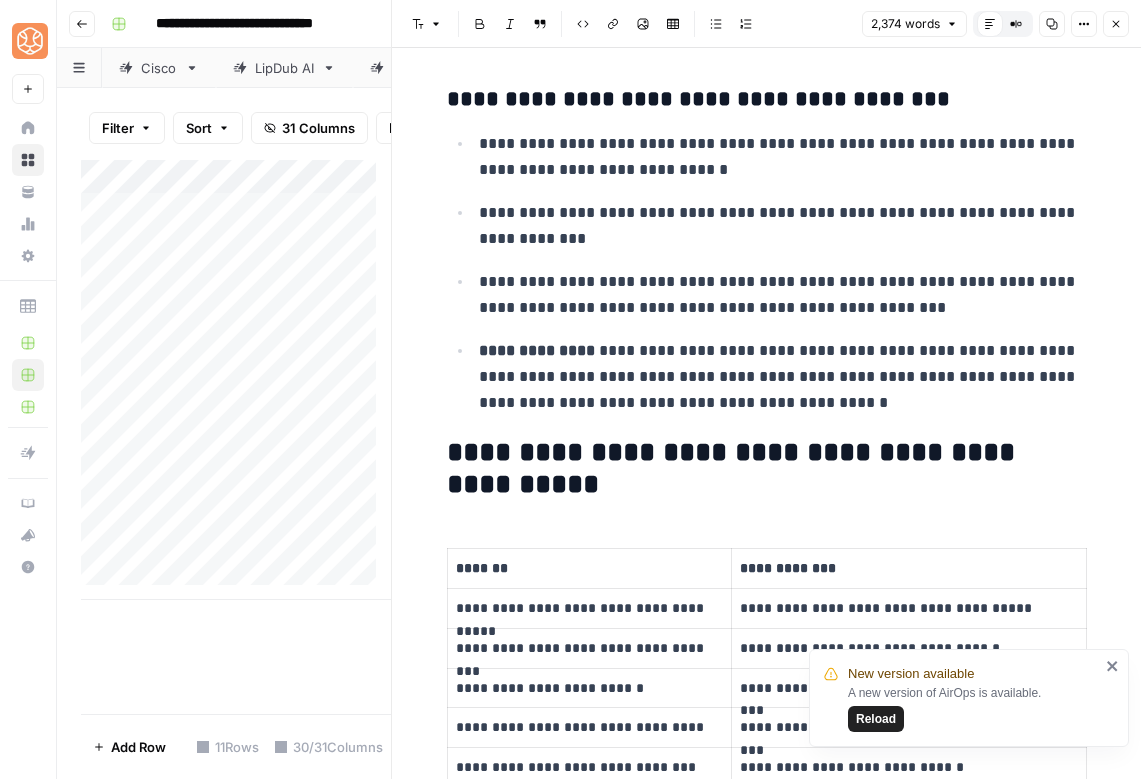 scroll, scrollTop: 10724, scrollLeft: 0, axis: vertical 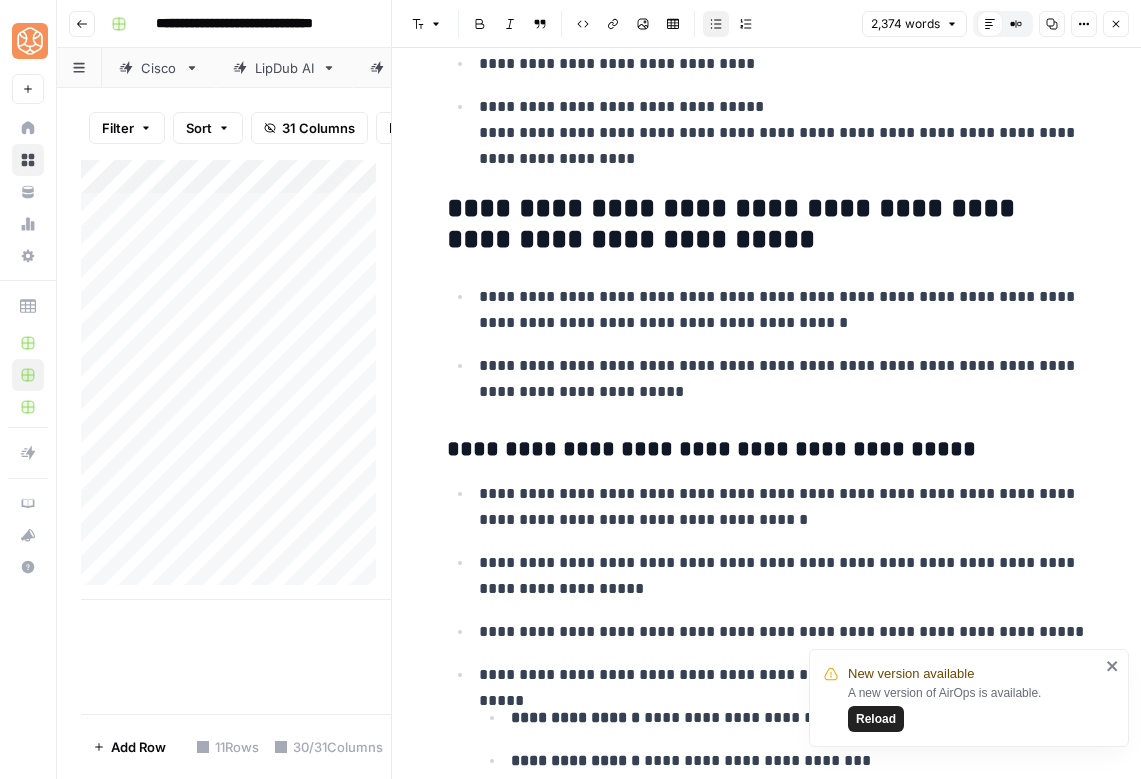 click on "**********" at bounding box center [767, 2364] 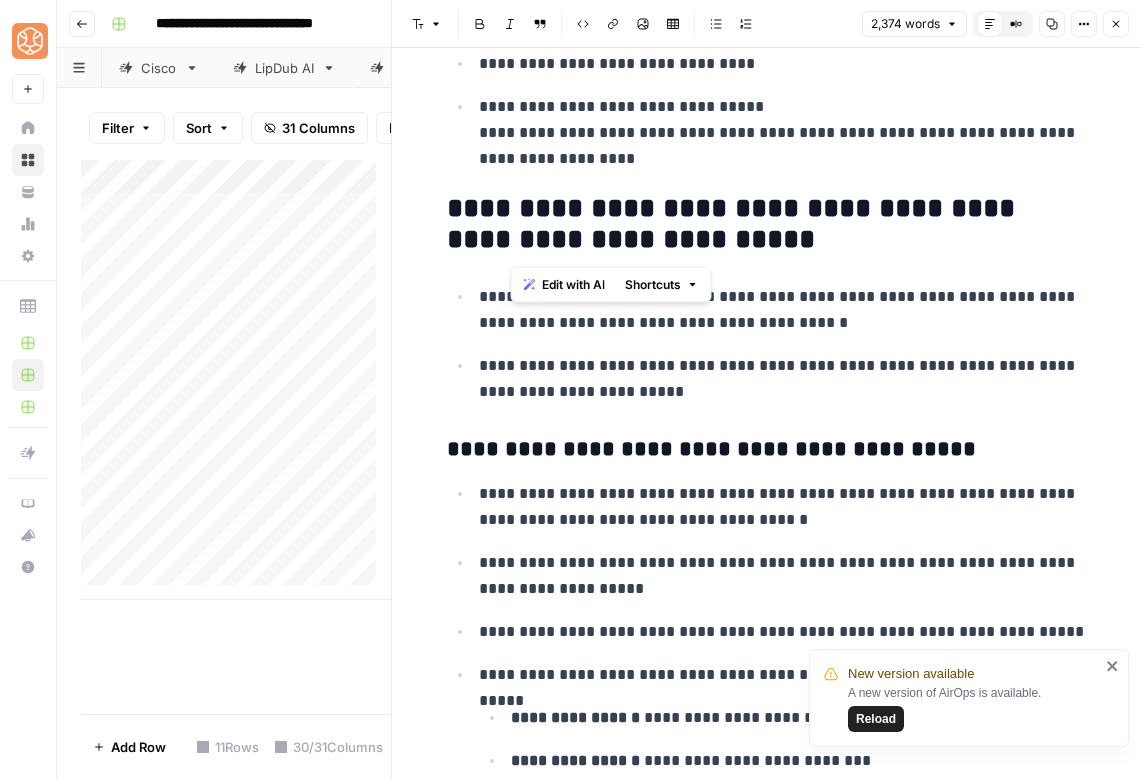 drag, startPoint x: 898, startPoint y: 239, endPoint x: 496, endPoint y: 201, distance: 403.79202 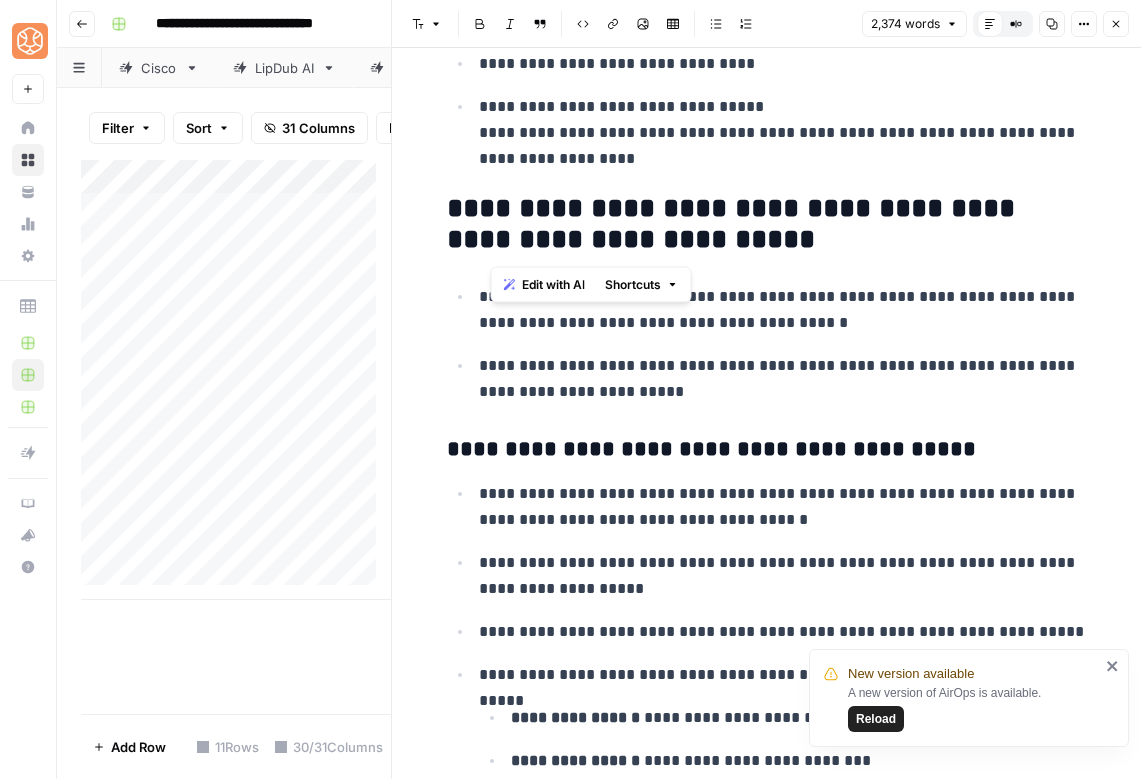 copy on "**********" 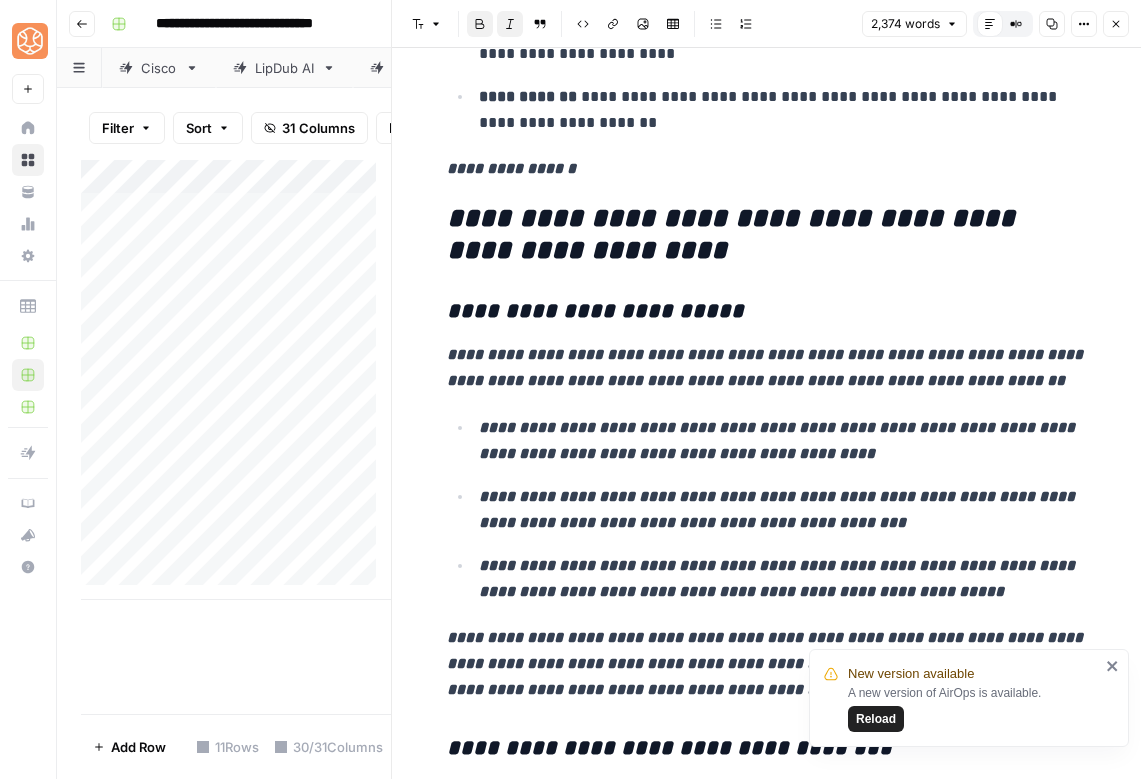 click on "**********" at bounding box center (767, 667) 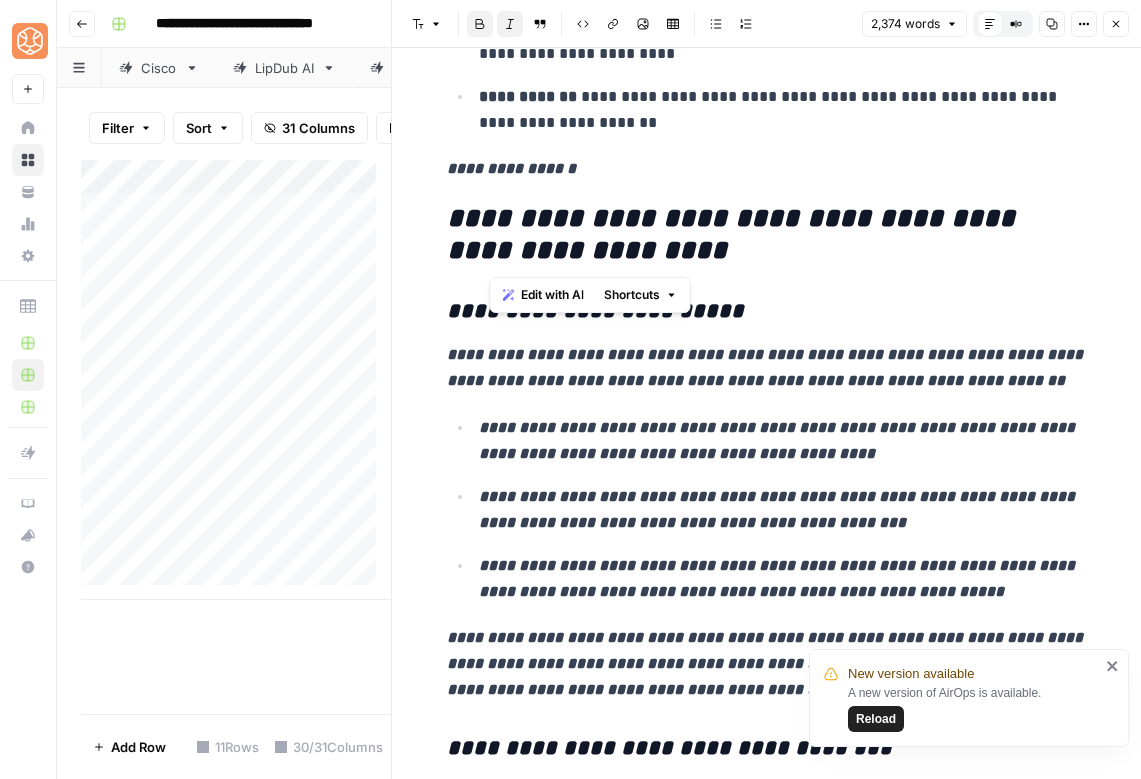 drag, startPoint x: 725, startPoint y: 252, endPoint x: 492, endPoint y: 234, distance: 233.69424 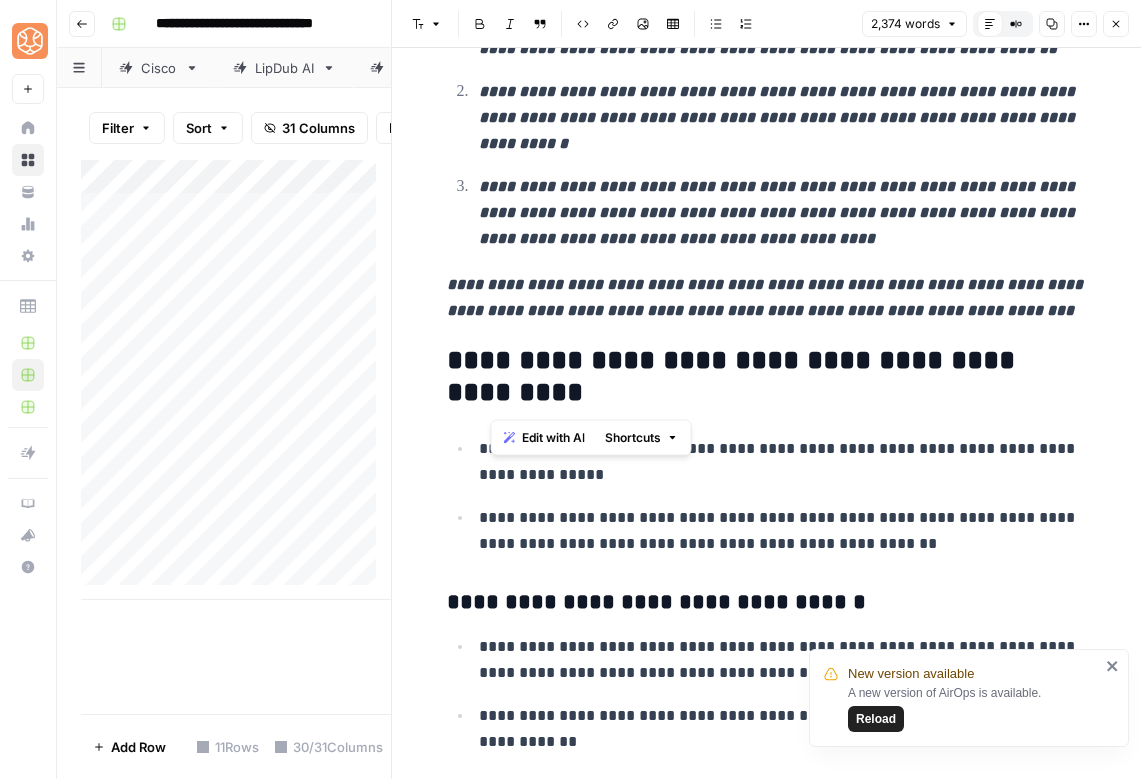 drag, startPoint x: 569, startPoint y: 388, endPoint x: 497, endPoint y: 351, distance: 80.9506 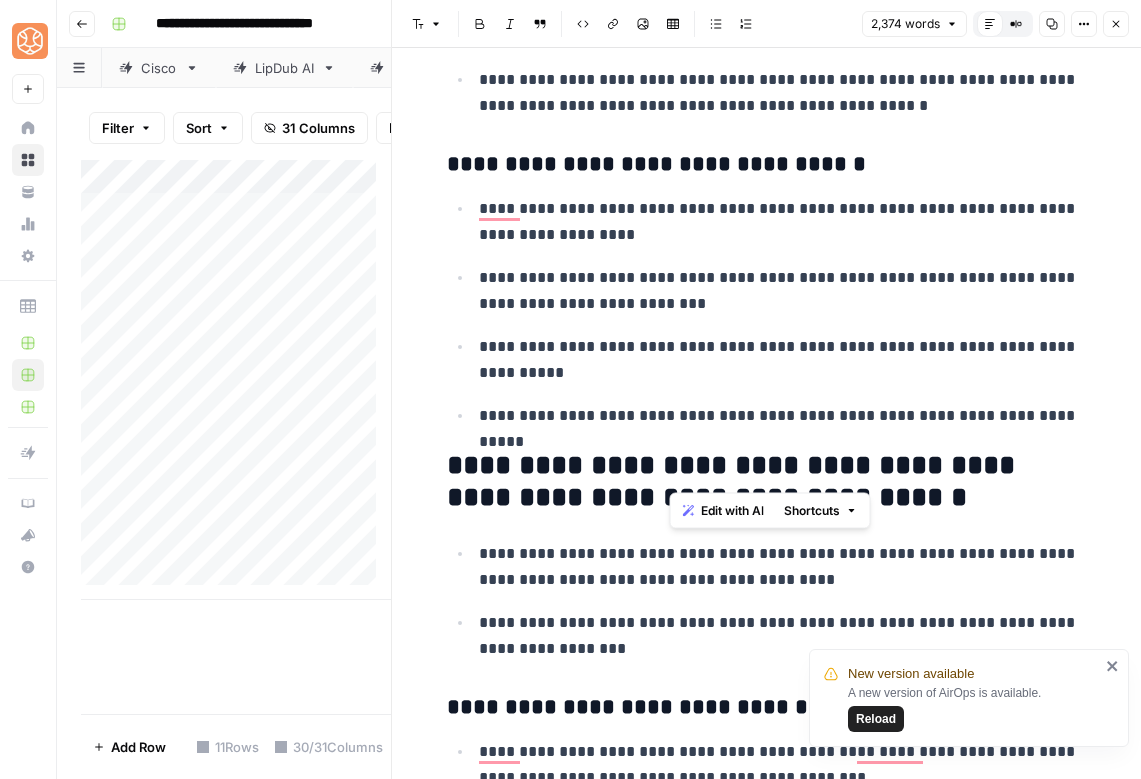 drag, startPoint x: 940, startPoint y: 480, endPoint x: 556, endPoint y: 480, distance: 384 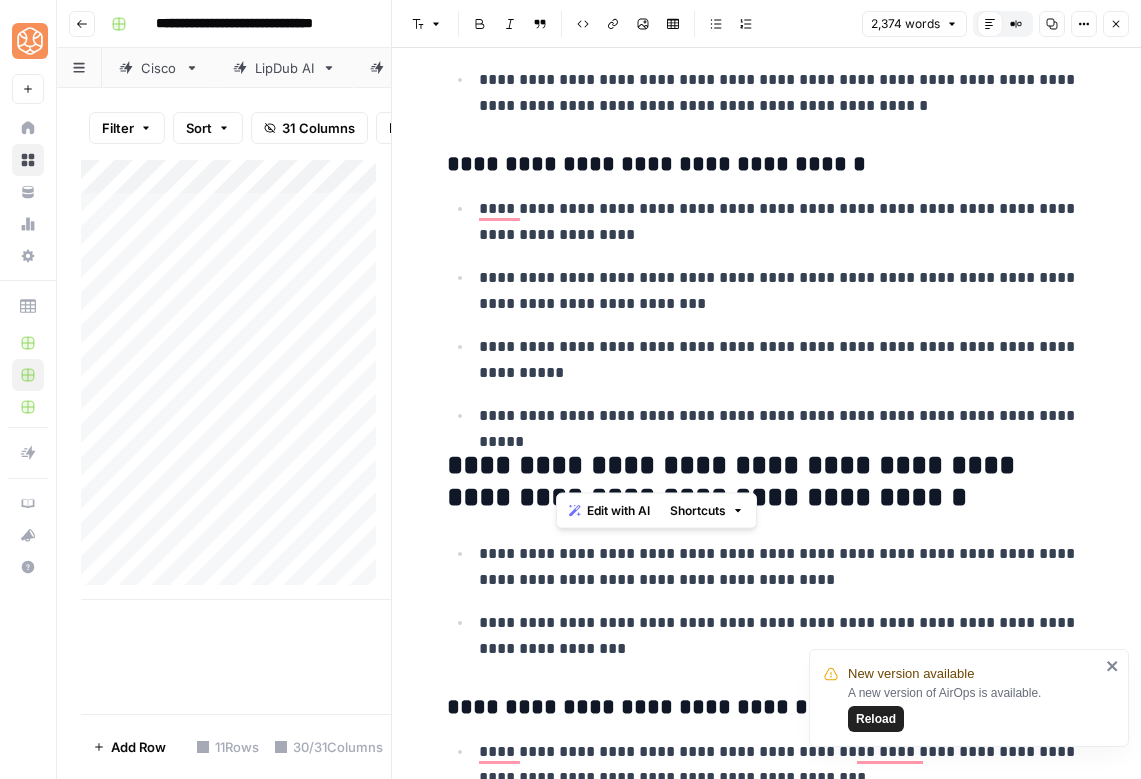 click on "**********" at bounding box center (767, 482) 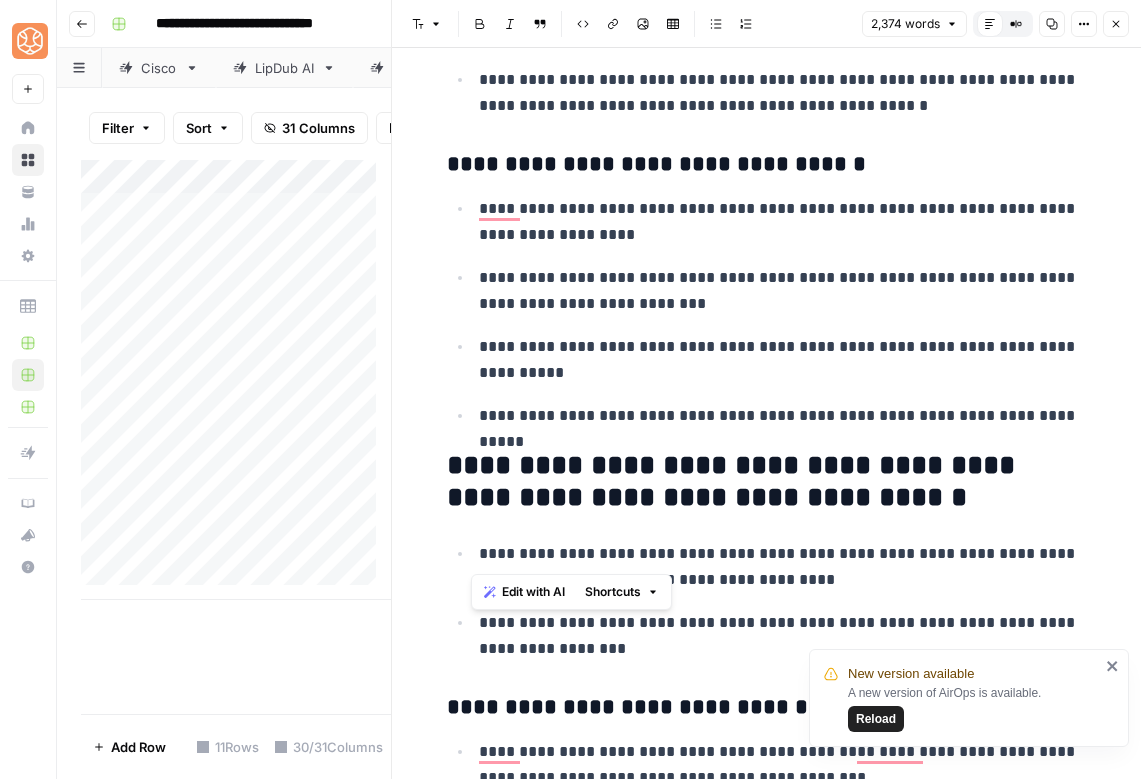 drag, startPoint x: 493, startPoint y: 472, endPoint x: 942, endPoint y: 534, distance: 453.2604 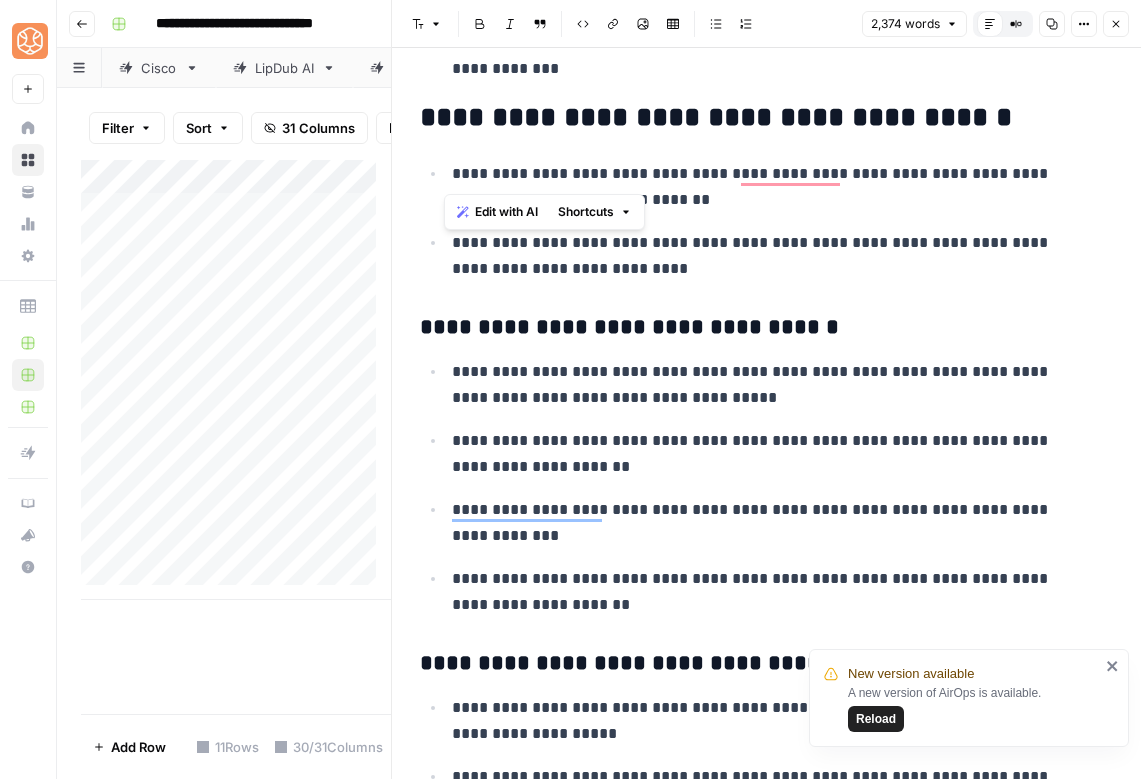 drag, startPoint x: 488, startPoint y: 113, endPoint x: 1140, endPoint y: 134, distance: 652.3381 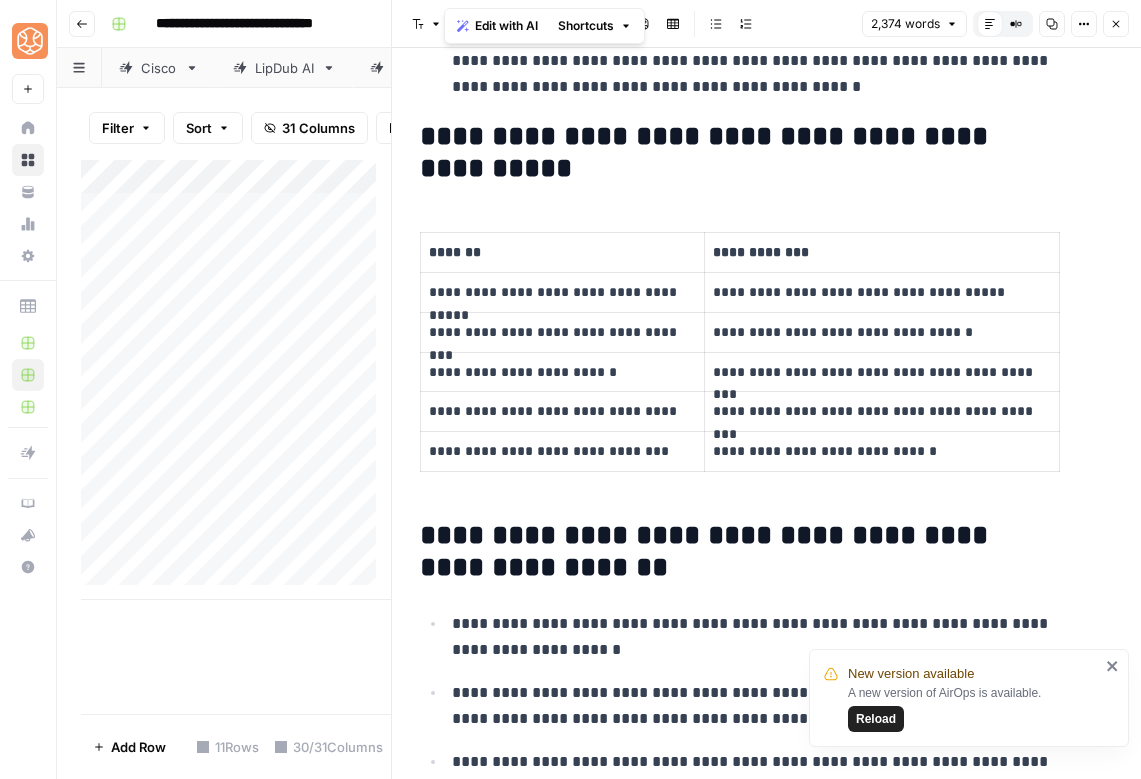 click on "**********" at bounding box center (740, 153) 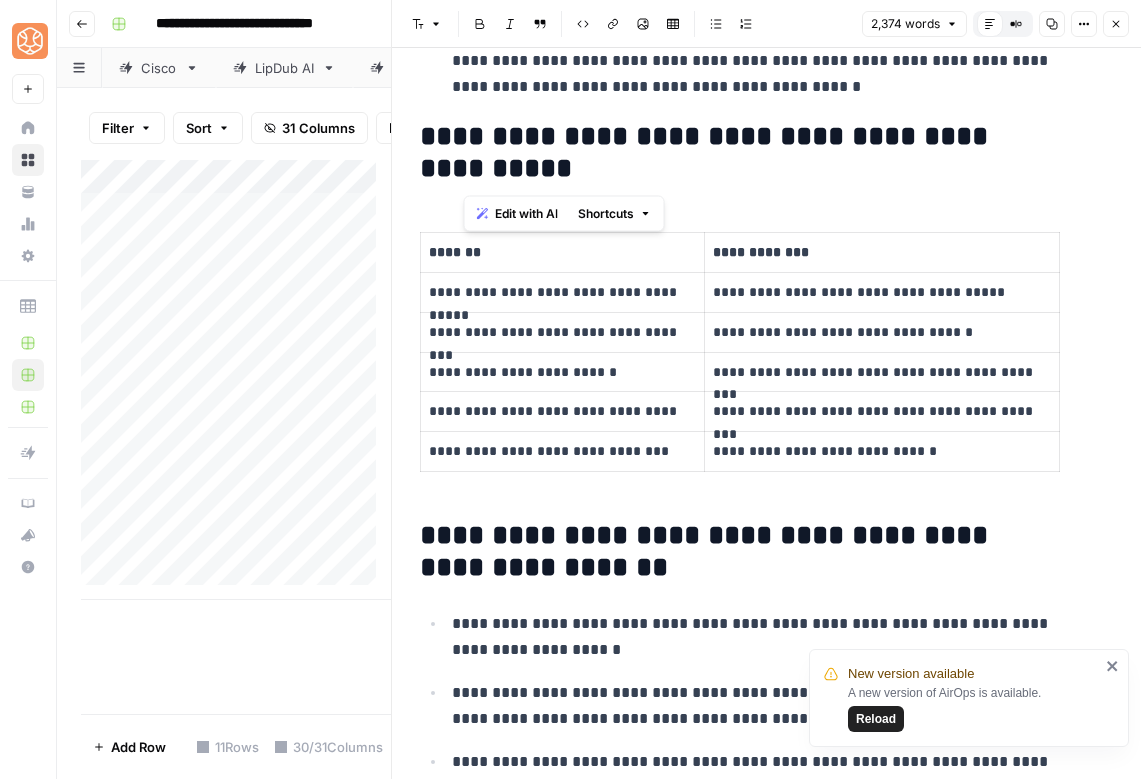 drag, startPoint x: 570, startPoint y: 174, endPoint x: 471, endPoint y: 151, distance: 101.636604 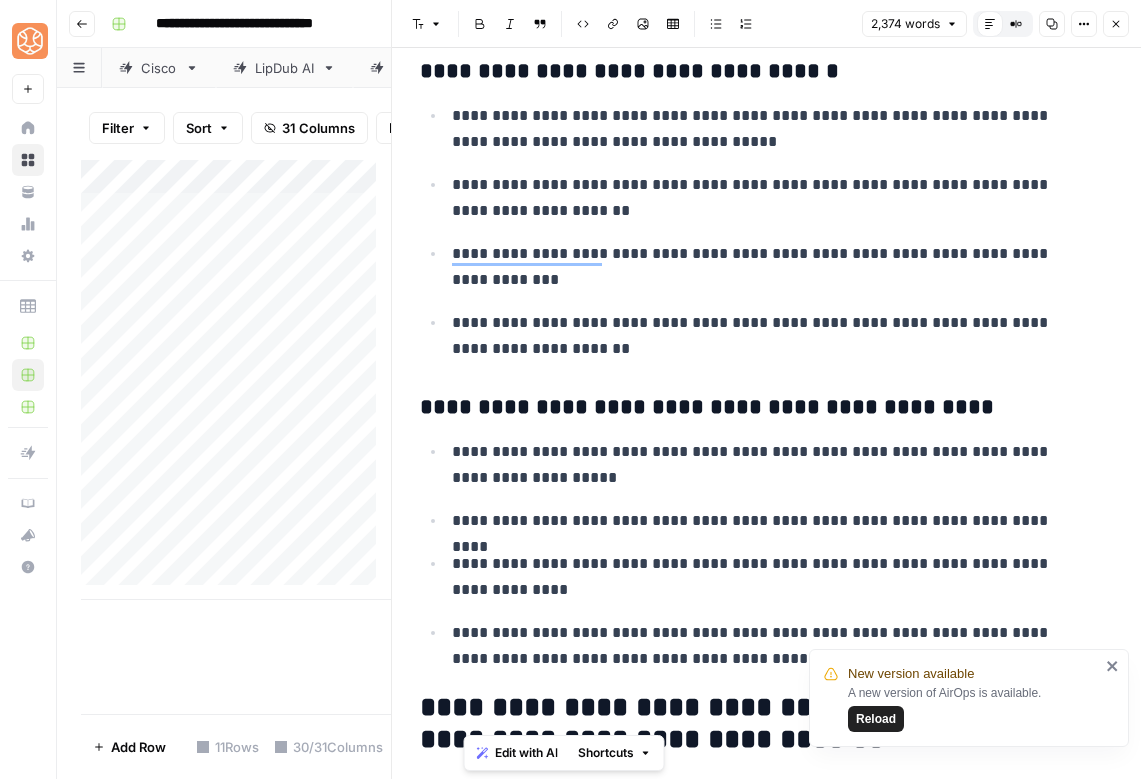 scroll, scrollTop: 9427, scrollLeft: 0, axis: vertical 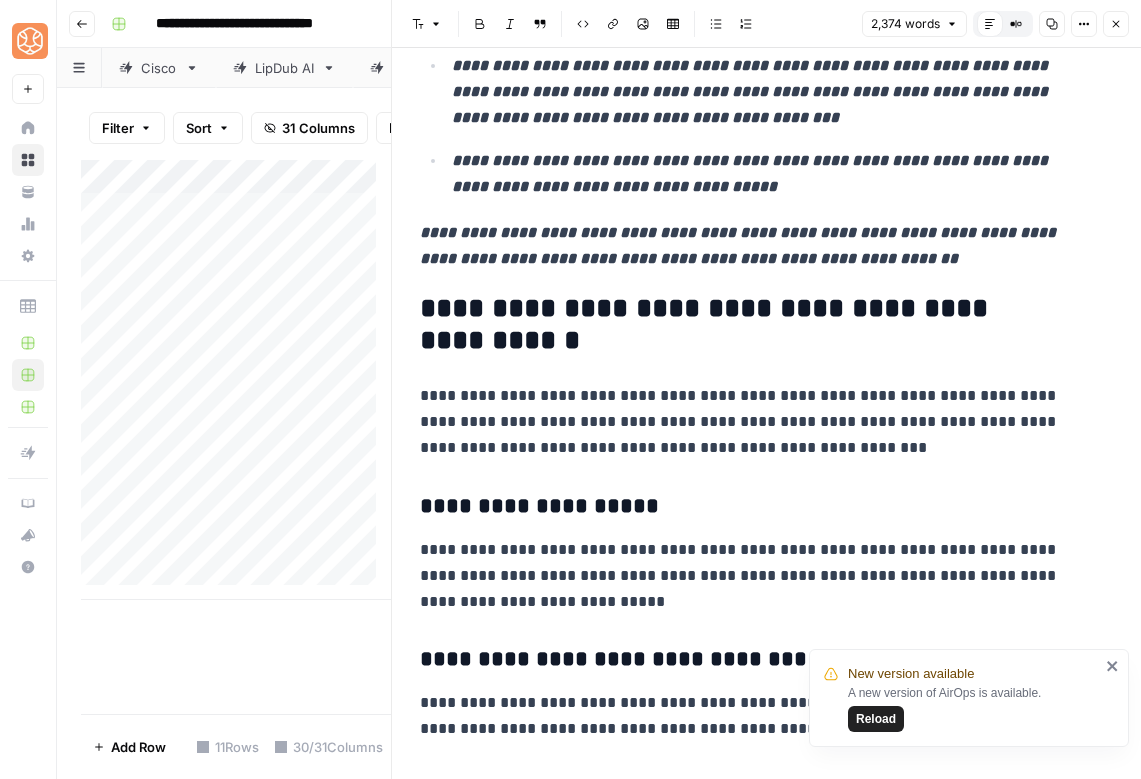 click on "**********" at bounding box center [740, 325] 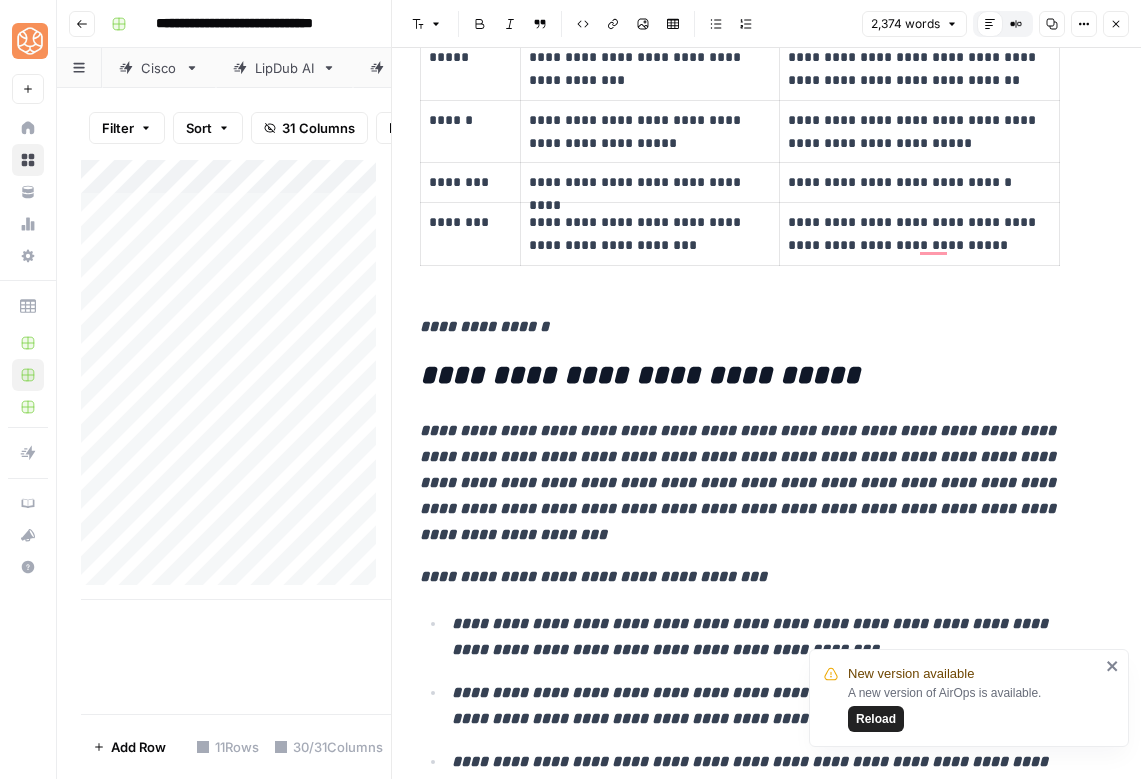 scroll, scrollTop: 1510, scrollLeft: 0, axis: vertical 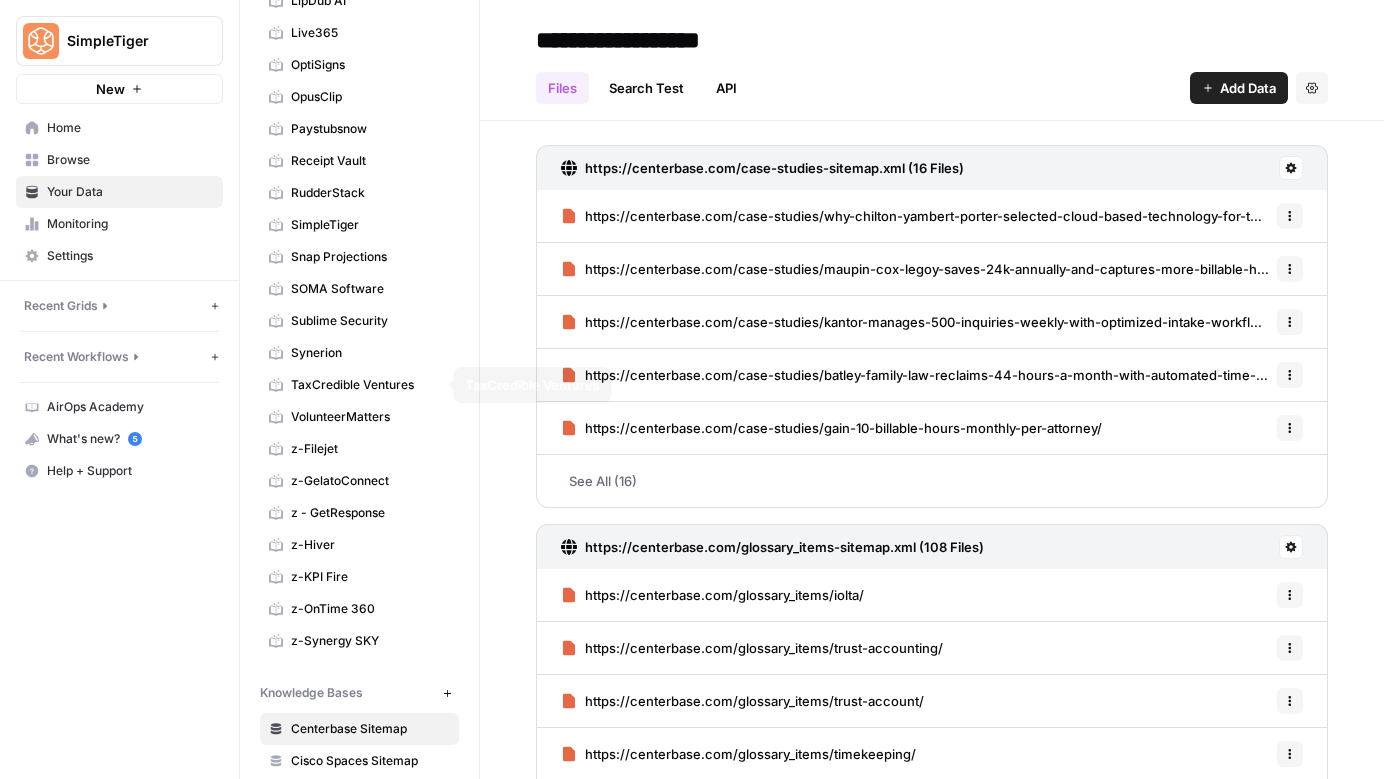 click on "VolunteerMatters" at bounding box center [370, 417] 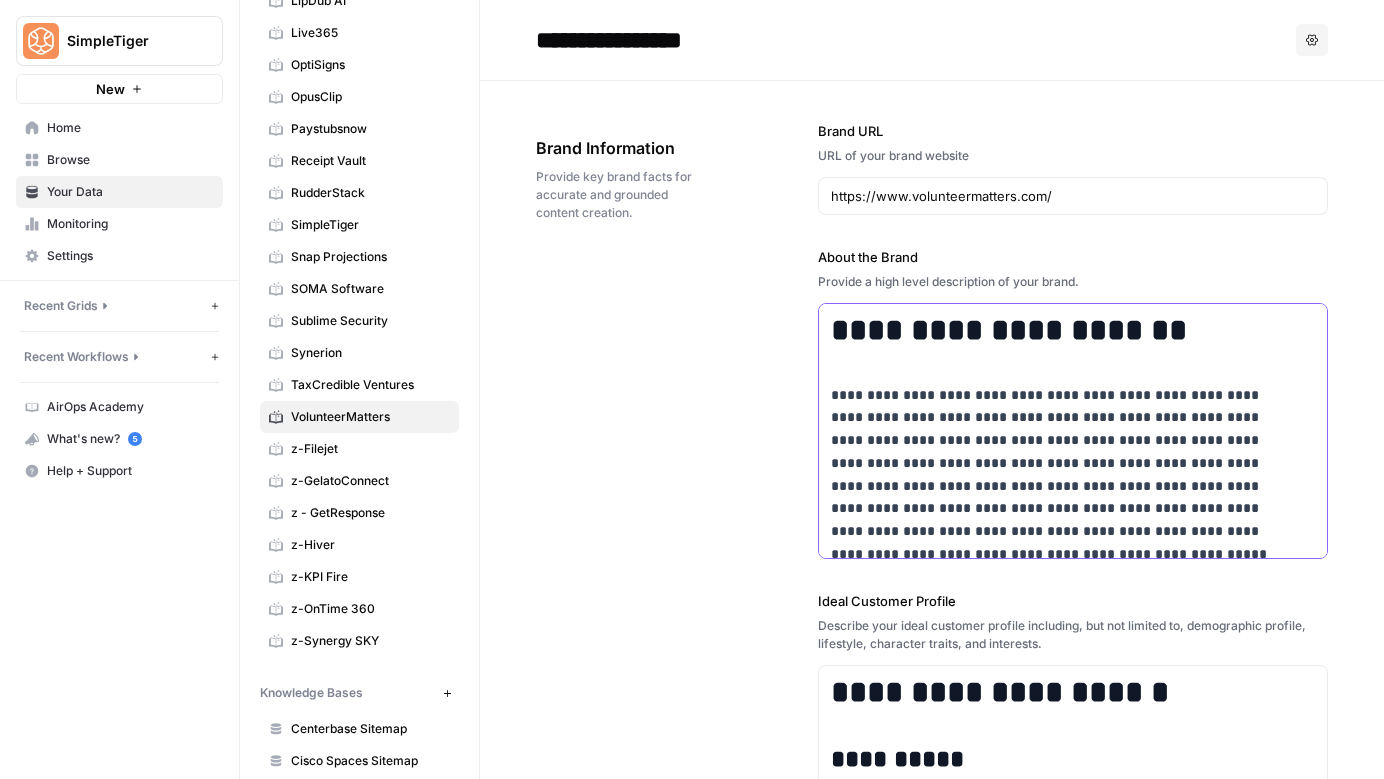 click on "**********" at bounding box center [1073, 2139] 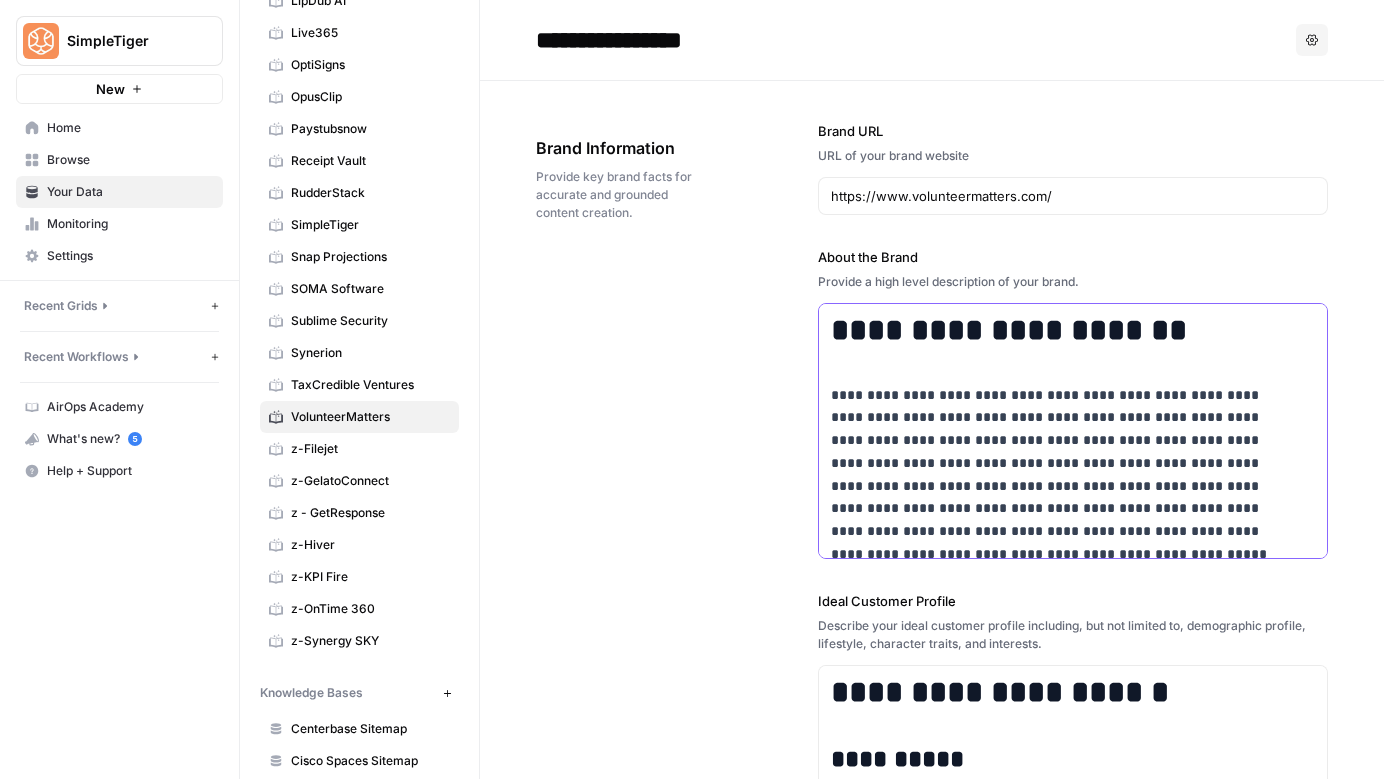 scroll, scrollTop: 162, scrollLeft: 0, axis: vertical 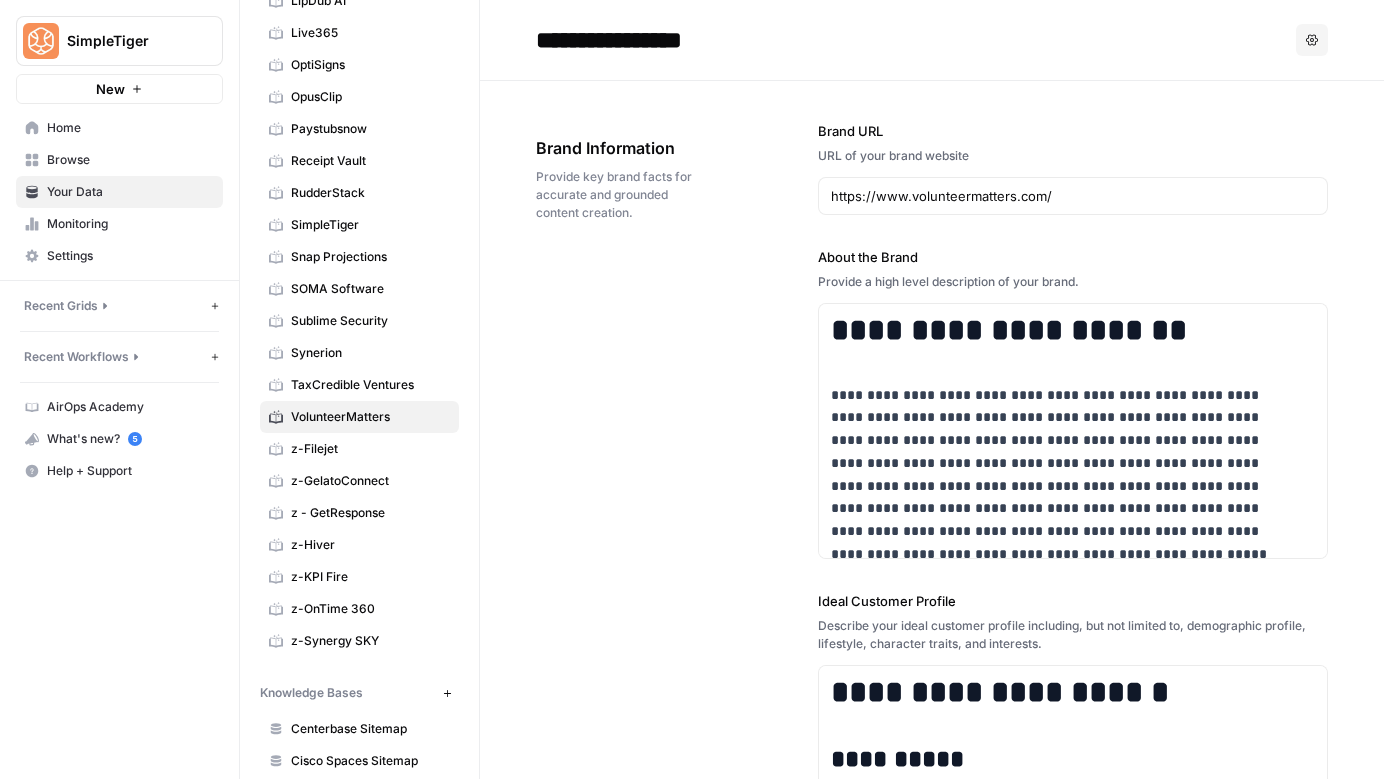 click on "**********" at bounding box center [932, 752] 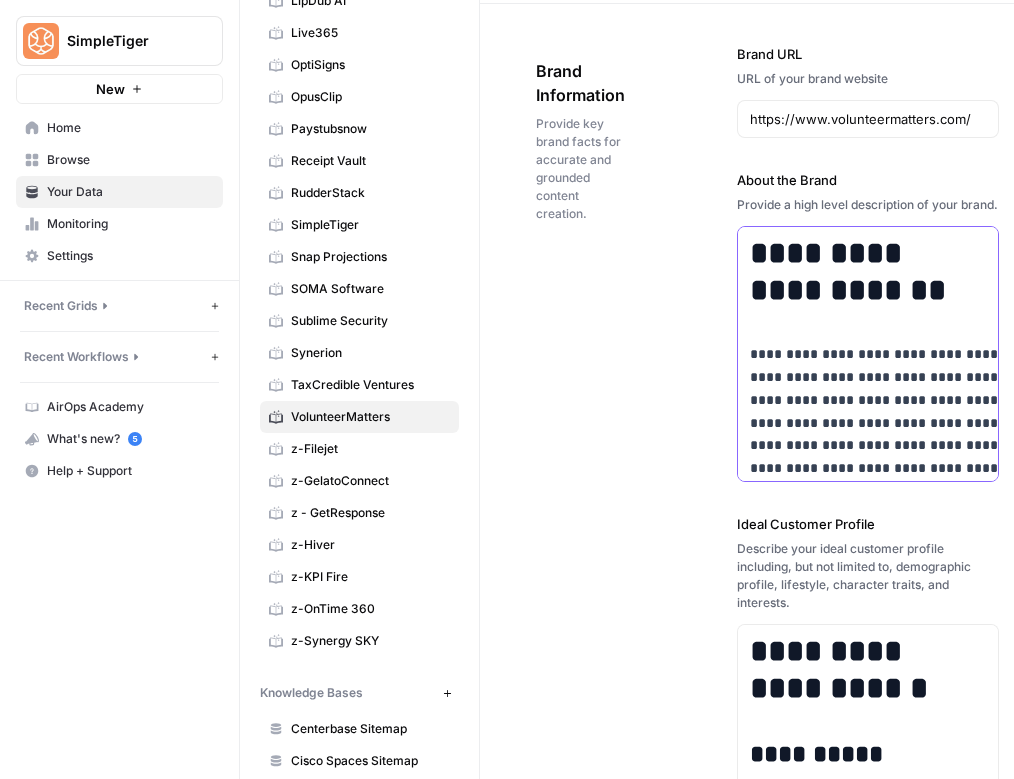 click on "**********" at bounding box center [848, 271] 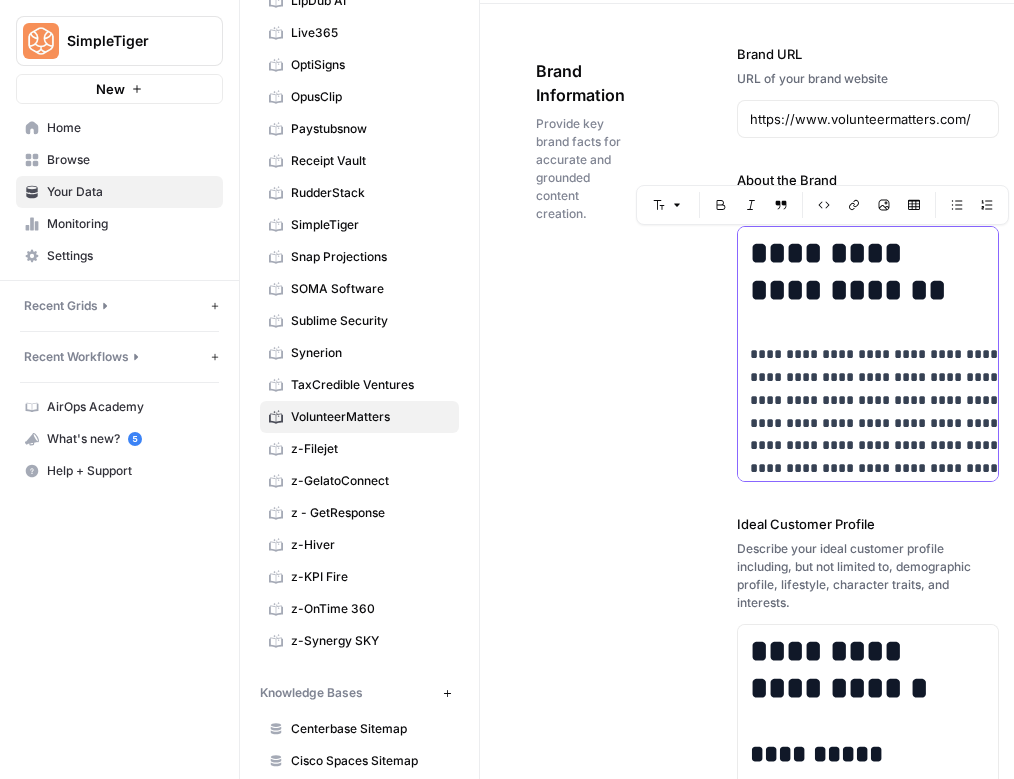 copy on "**********" 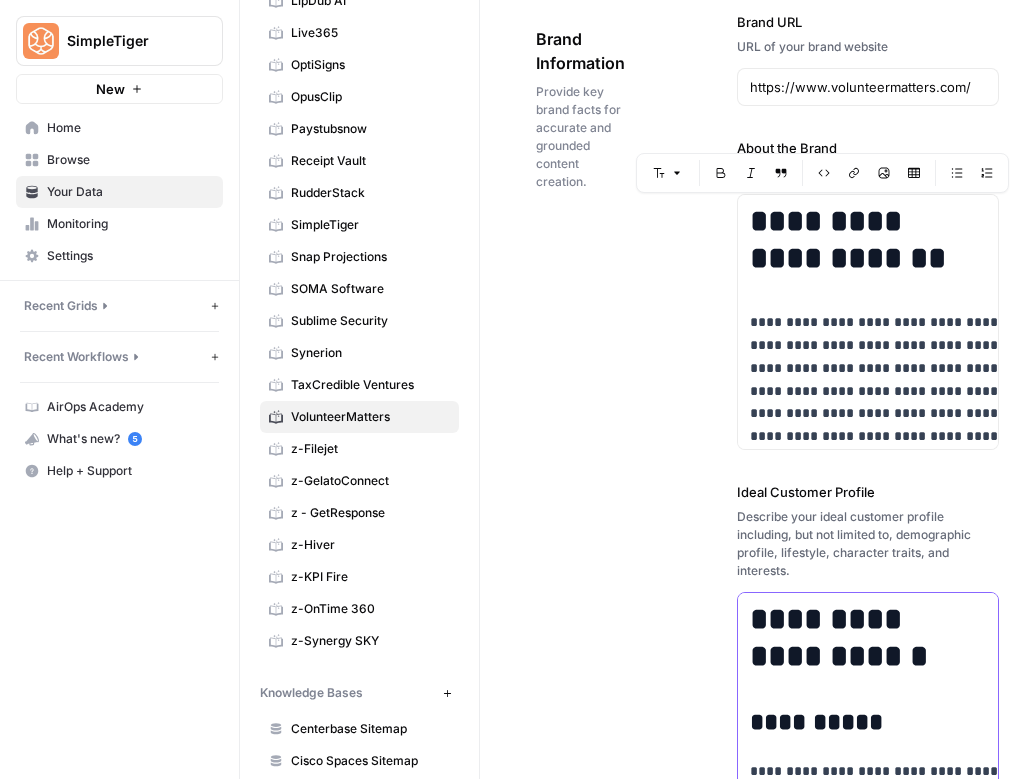 click on "**********" at bounding box center [839, 637] 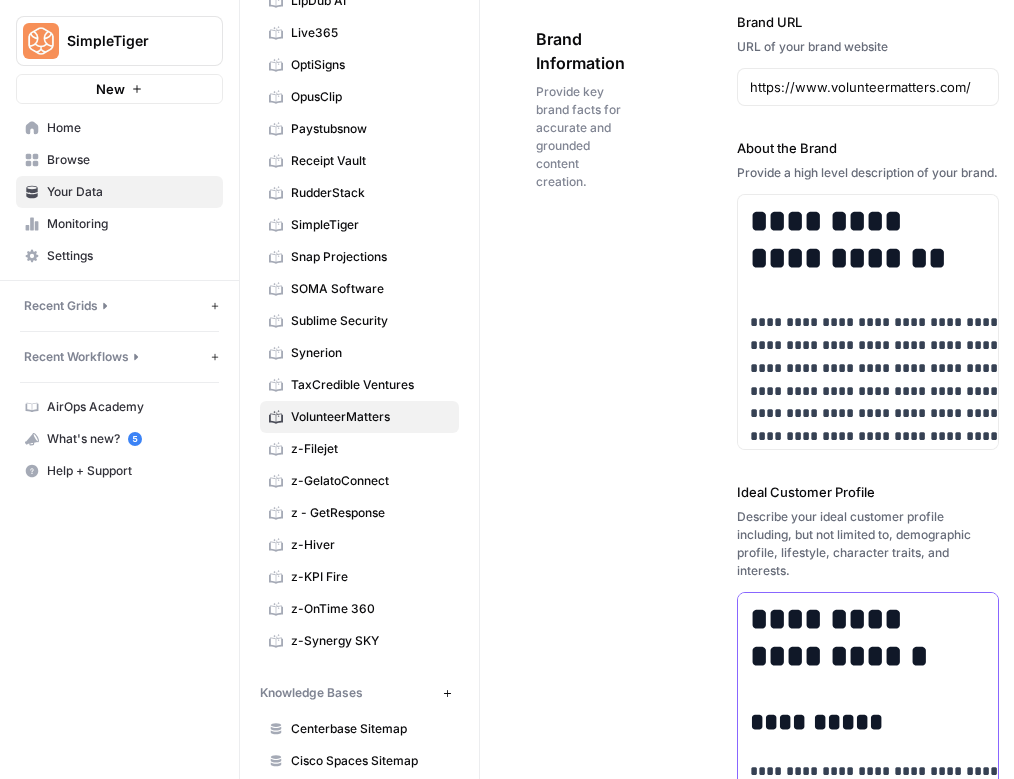 copy on "**********" 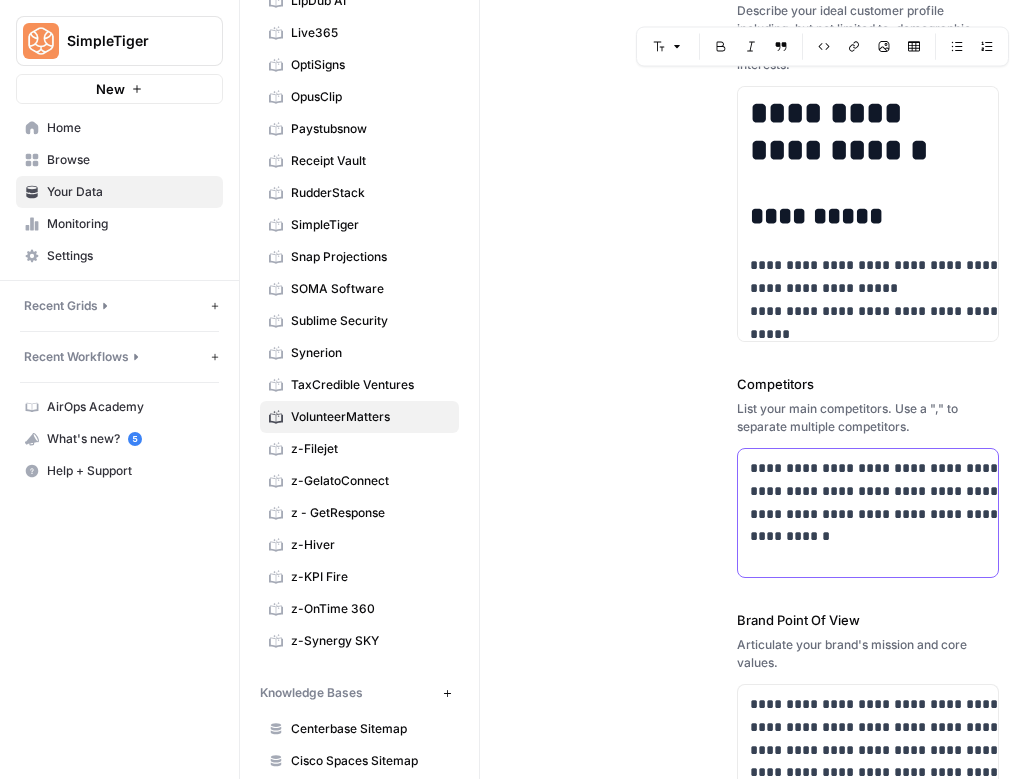 click on "**********" at bounding box center [892, 502] 